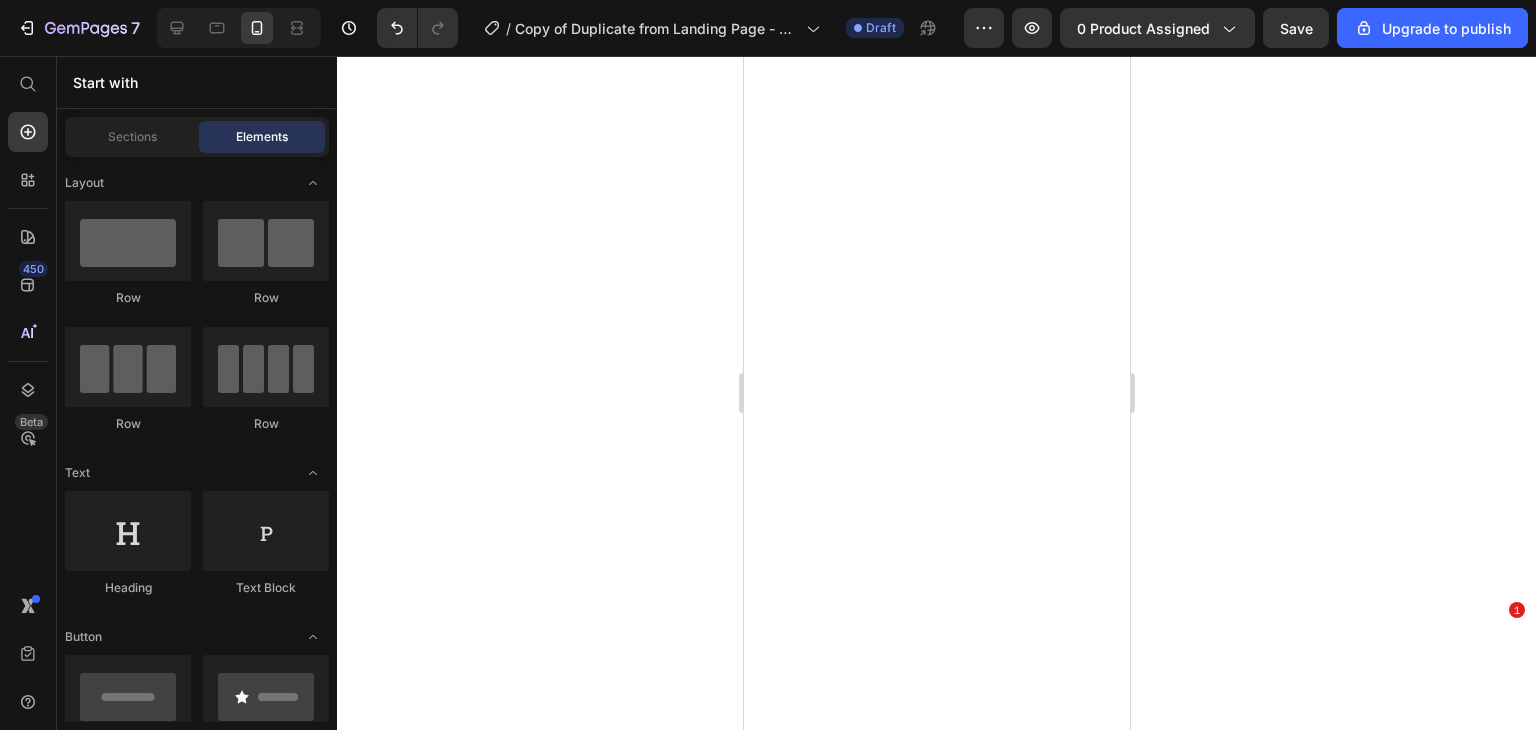scroll, scrollTop: 0, scrollLeft: 0, axis: both 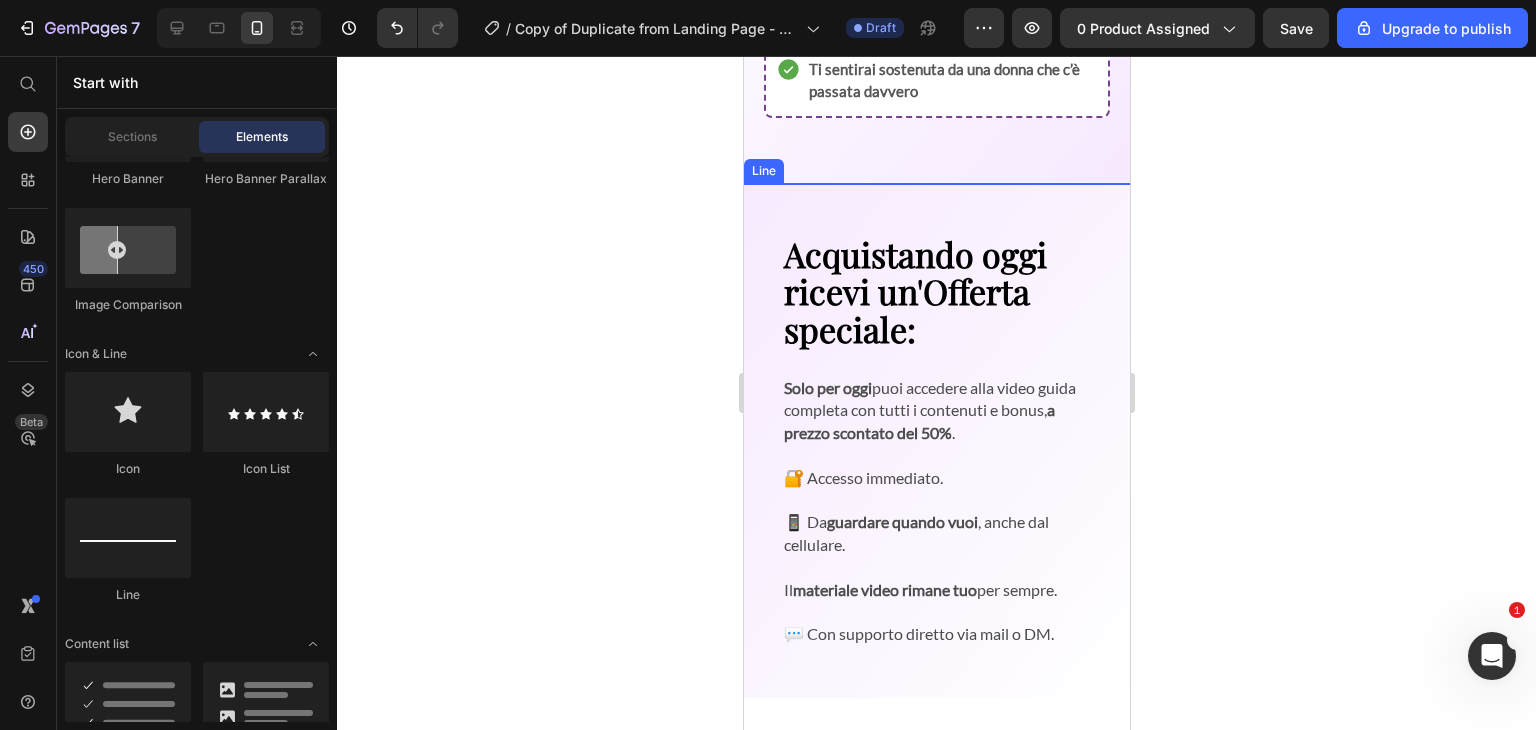 click at bounding box center [936, 183] 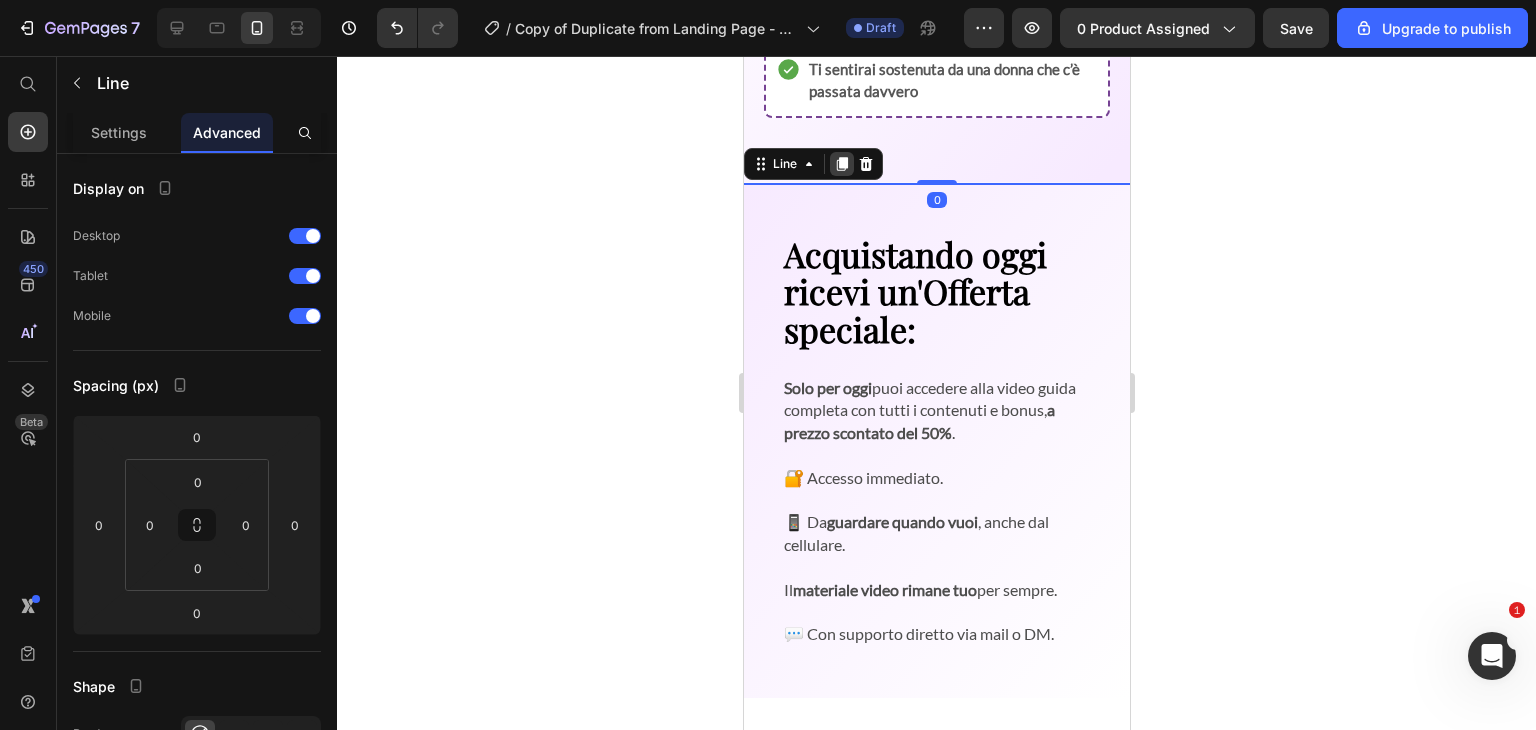 click 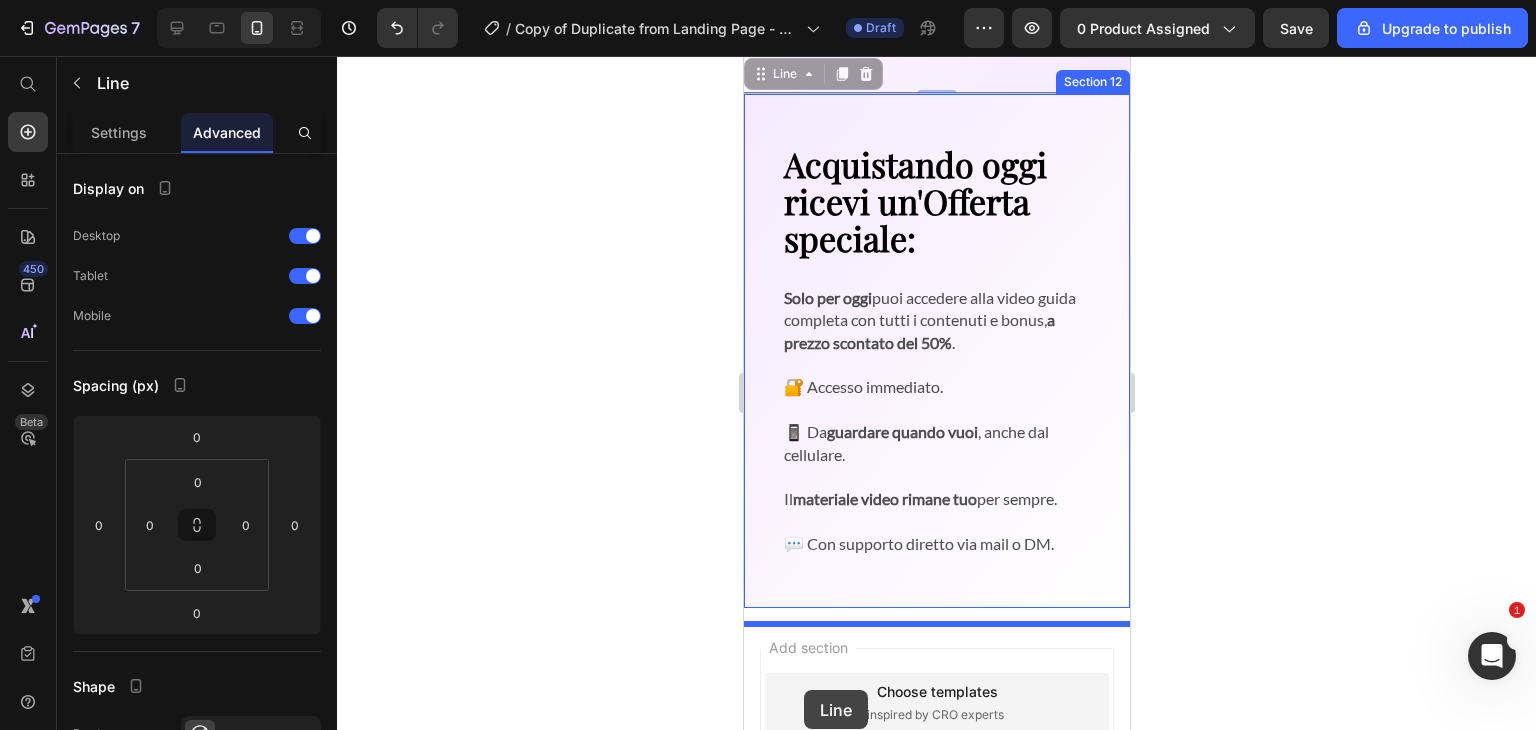 scroll, scrollTop: 4191, scrollLeft: 0, axis: vertical 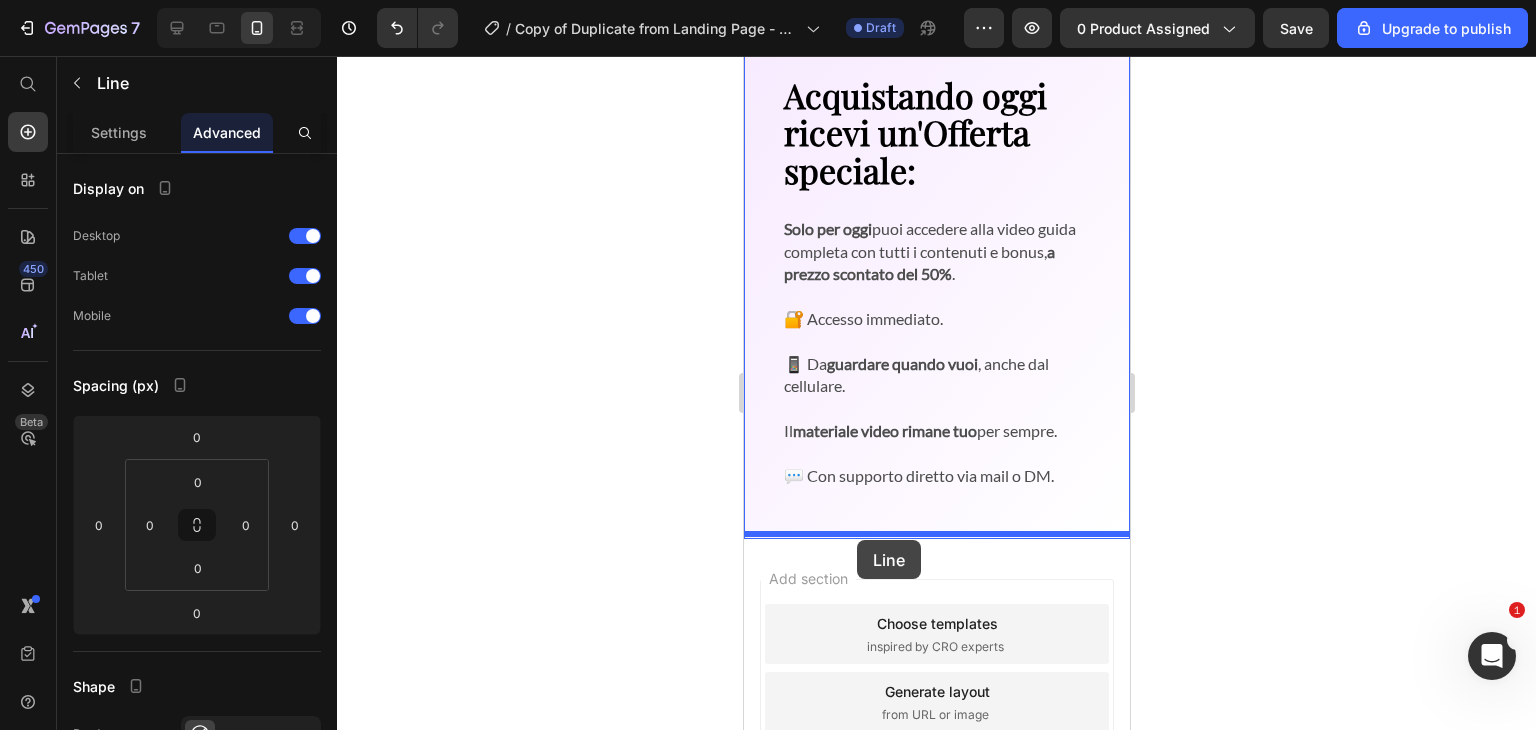 drag, startPoint x: 782, startPoint y: 189, endPoint x: 856, endPoint y: 540, distance: 358.71576 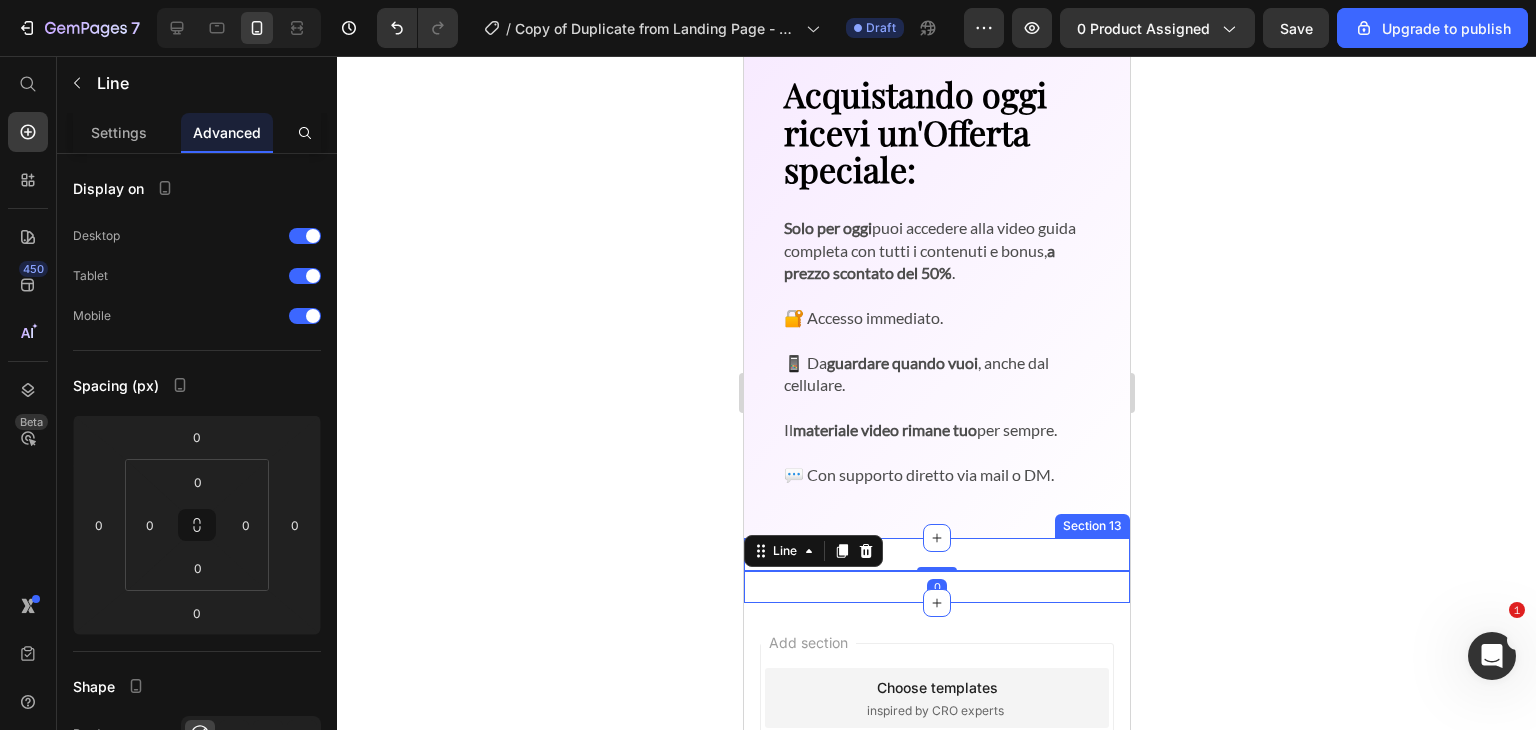 scroll, scrollTop: 4190, scrollLeft: 0, axis: vertical 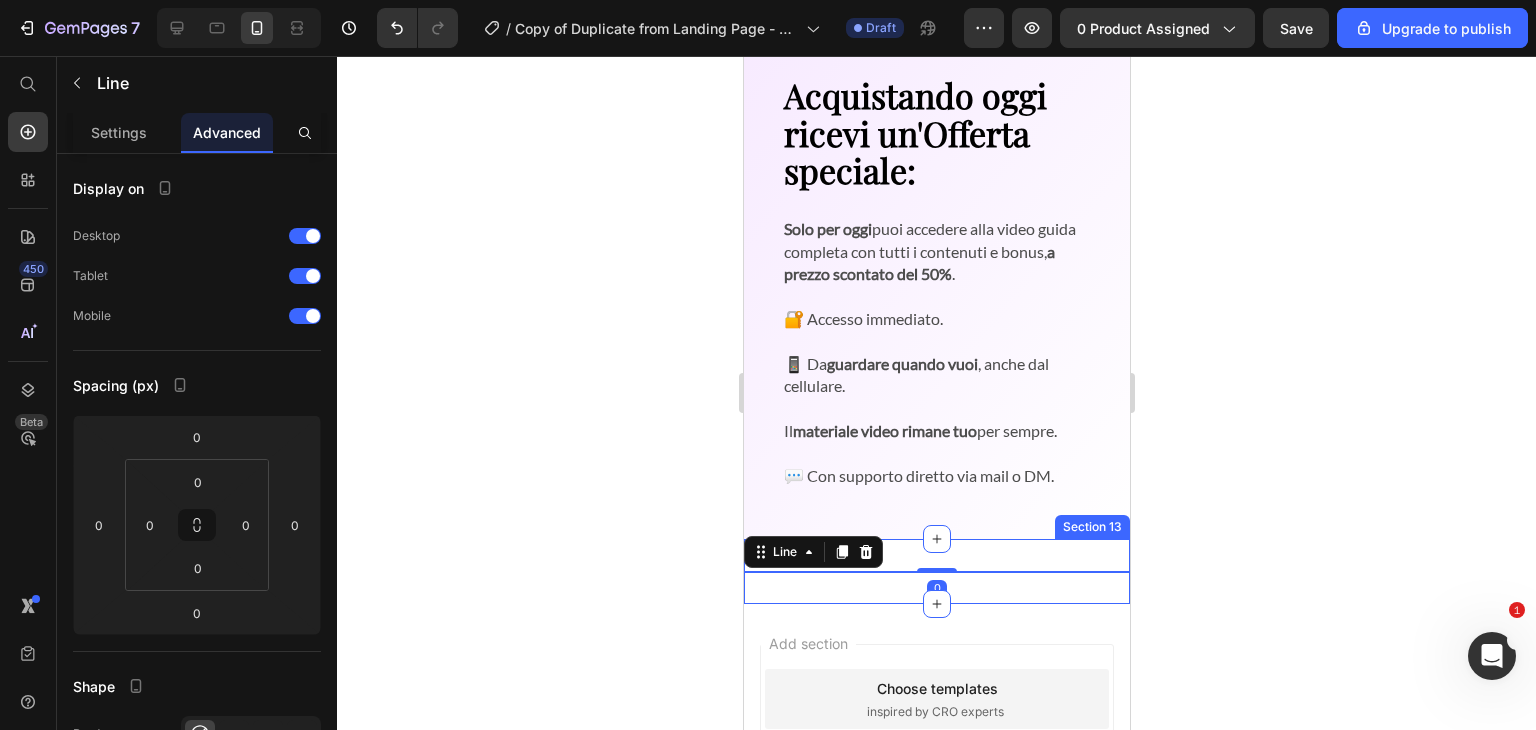 click on "Title Line   0 Section 13" at bounding box center [936, 571] 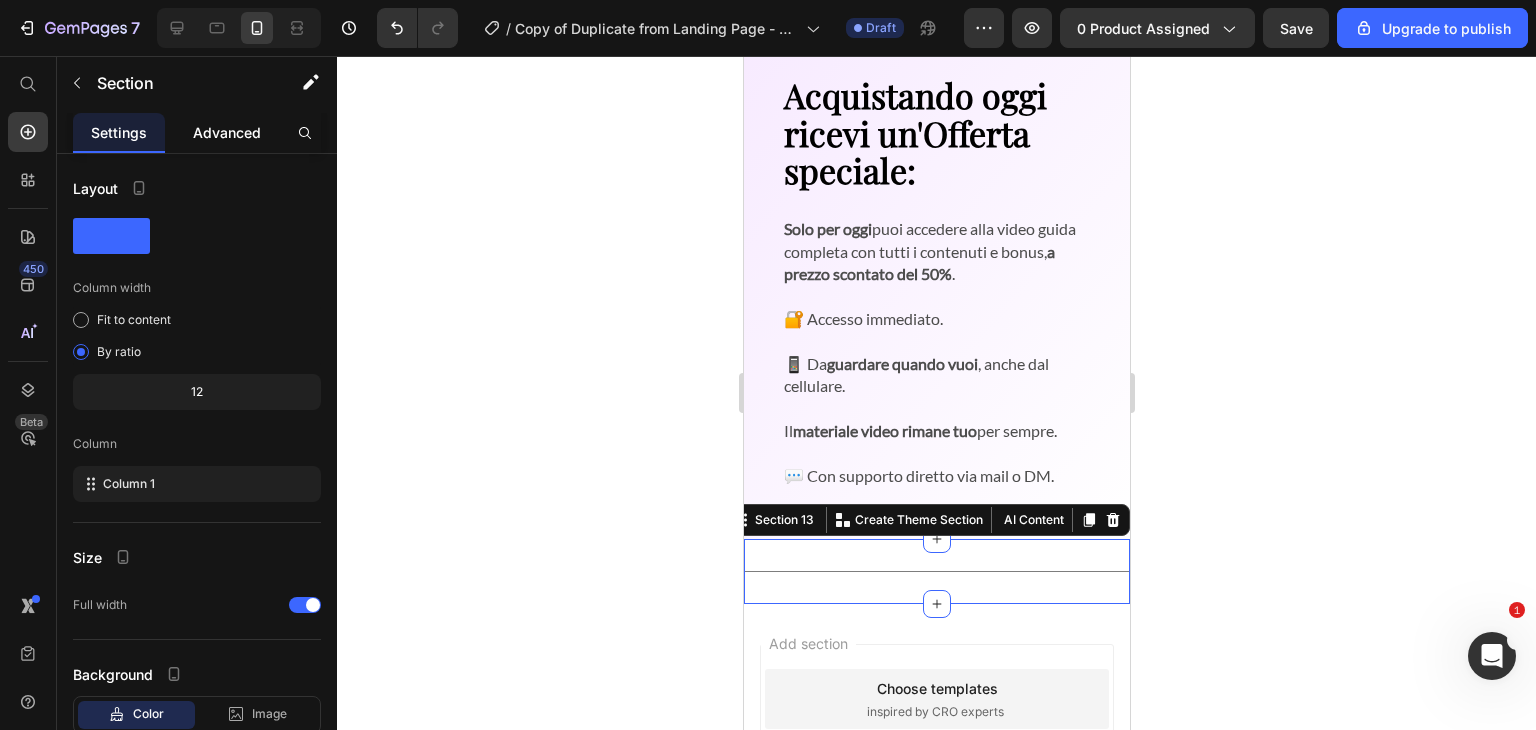 click on "Advanced" at bounding box center (227, 132) 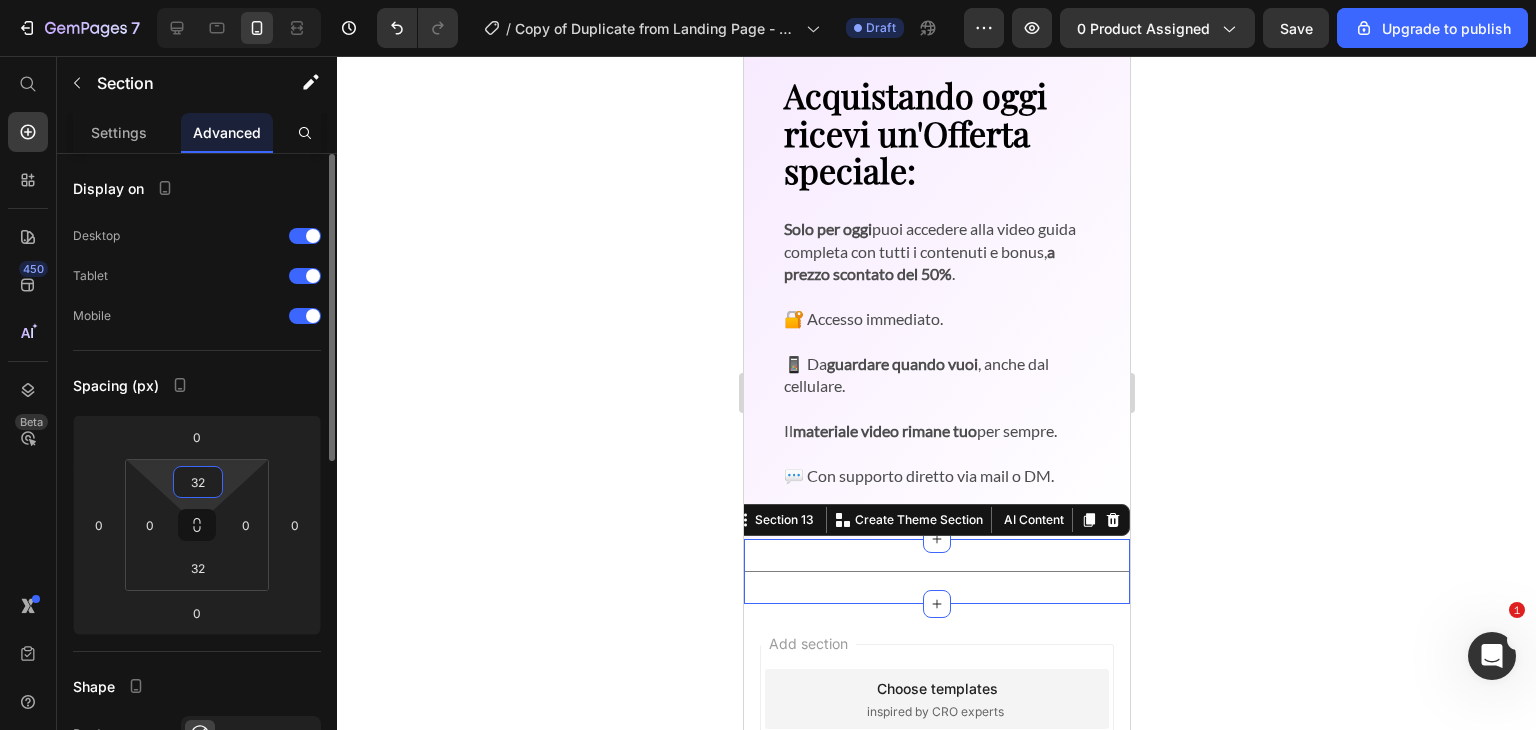 click on "32" at bounding box center [198, 482] 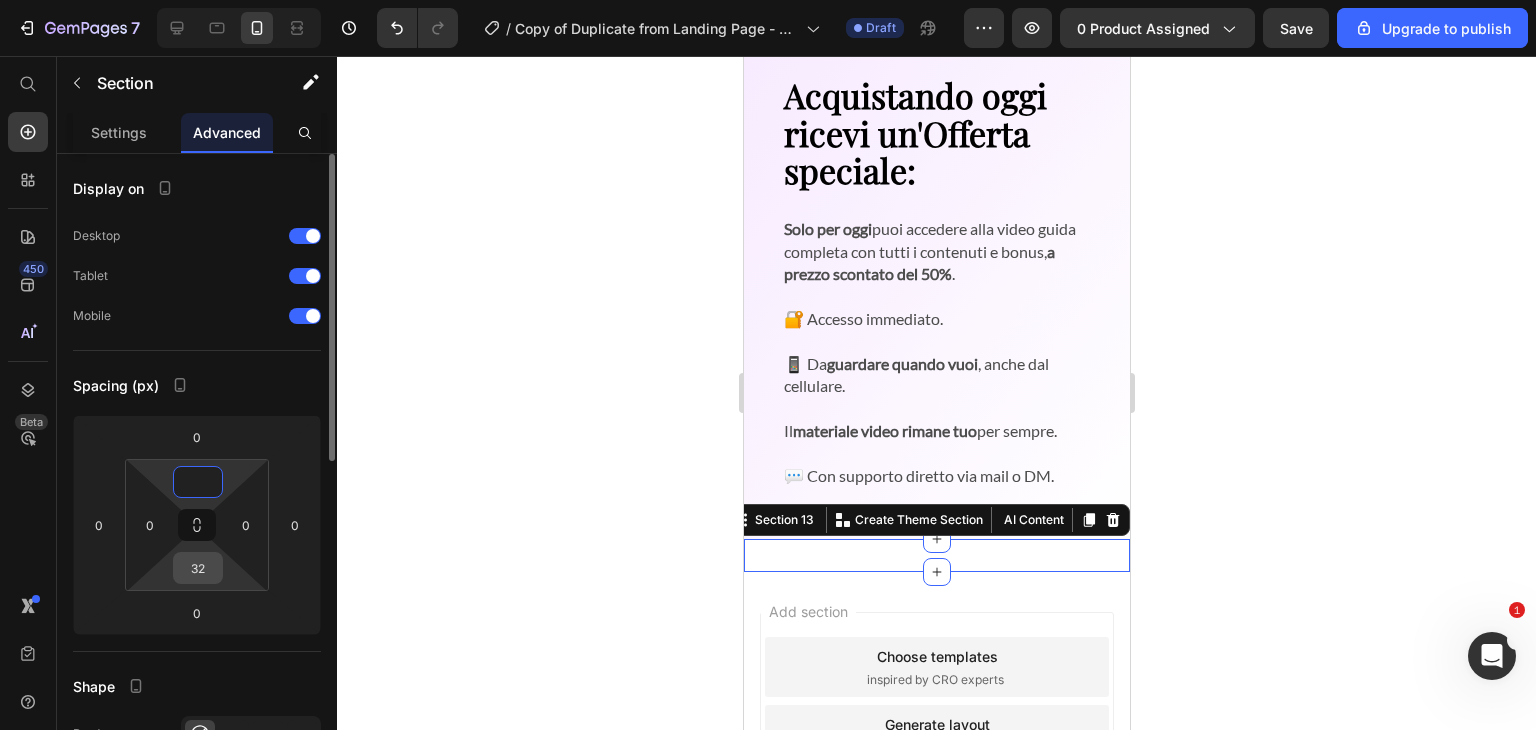 type on "0" 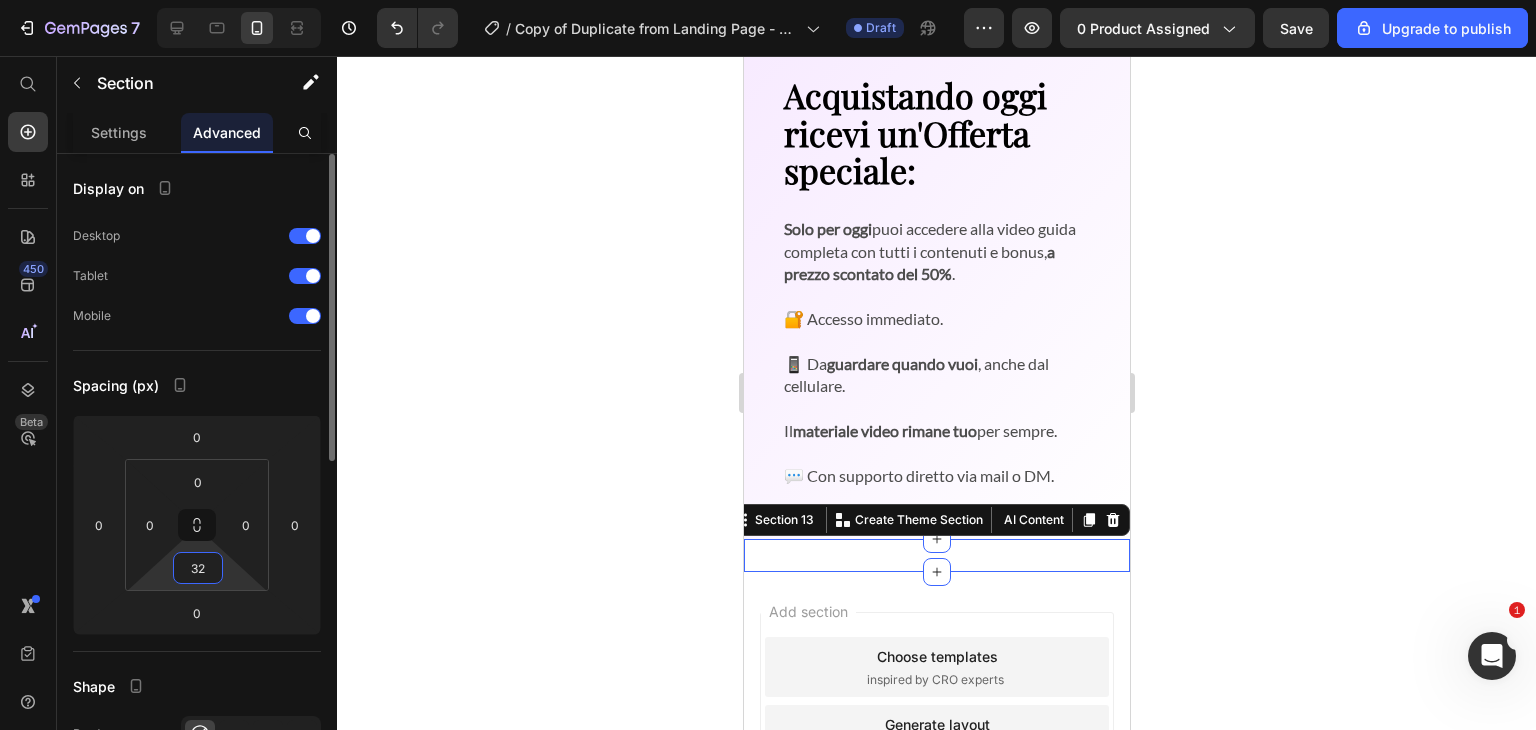 click on "32" at bounding box center [198, 568] 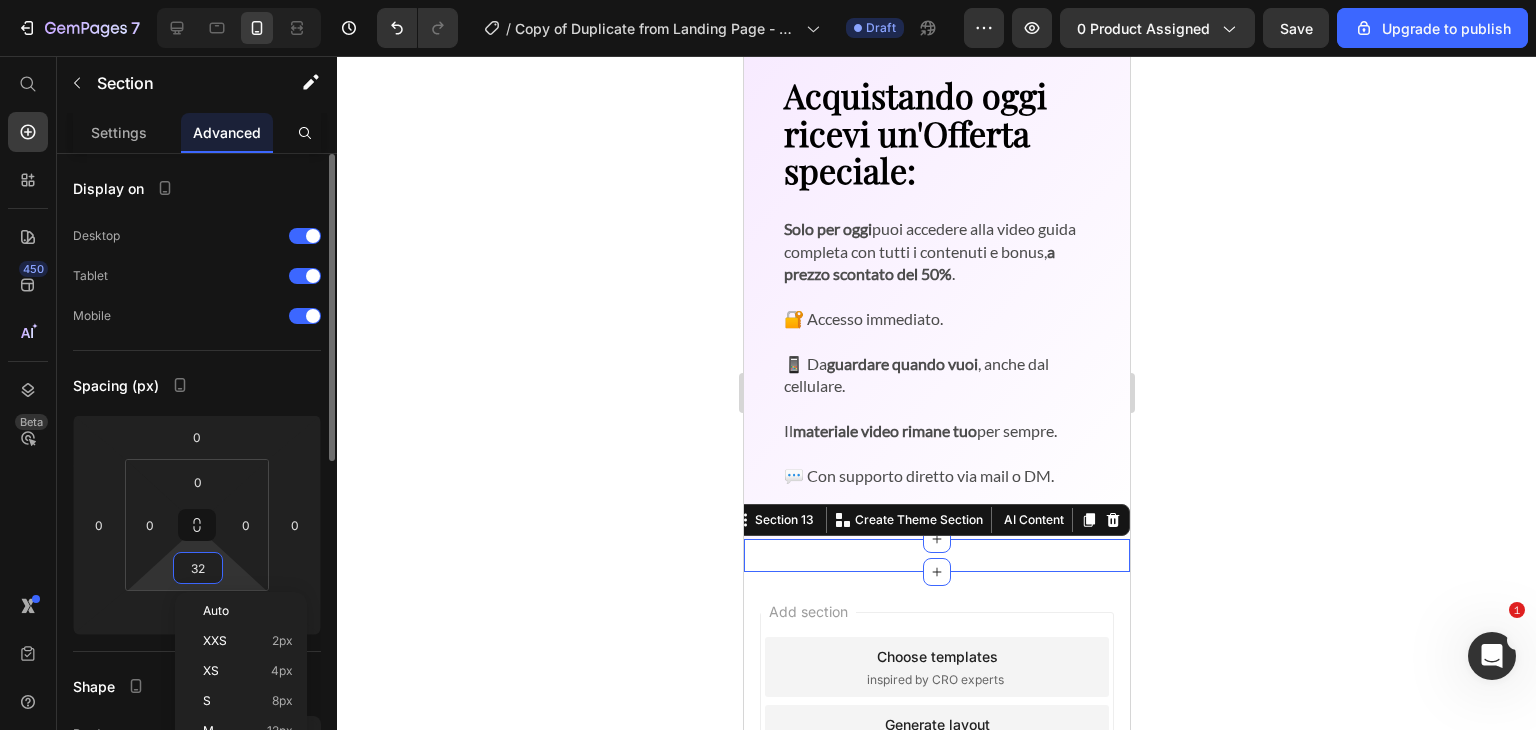 type 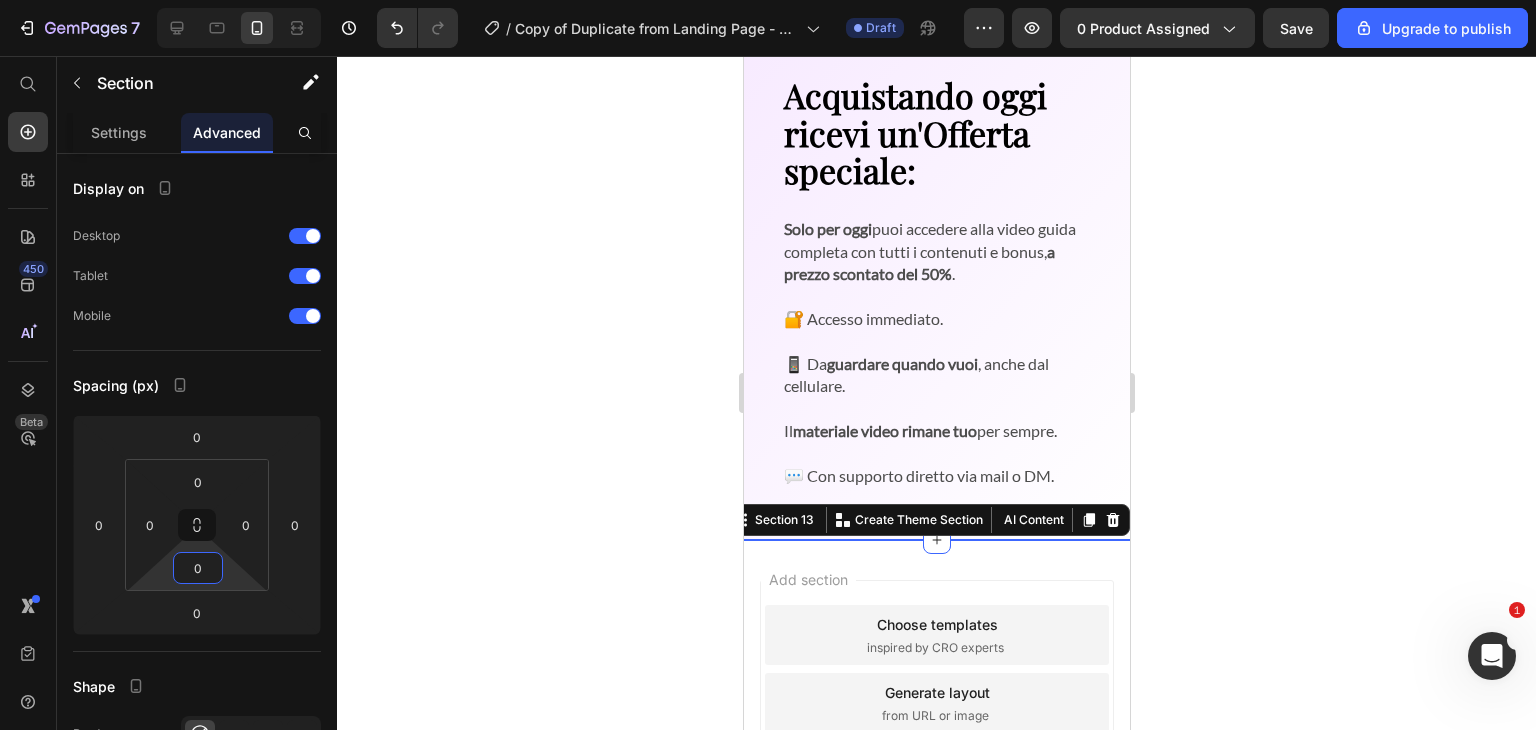 click 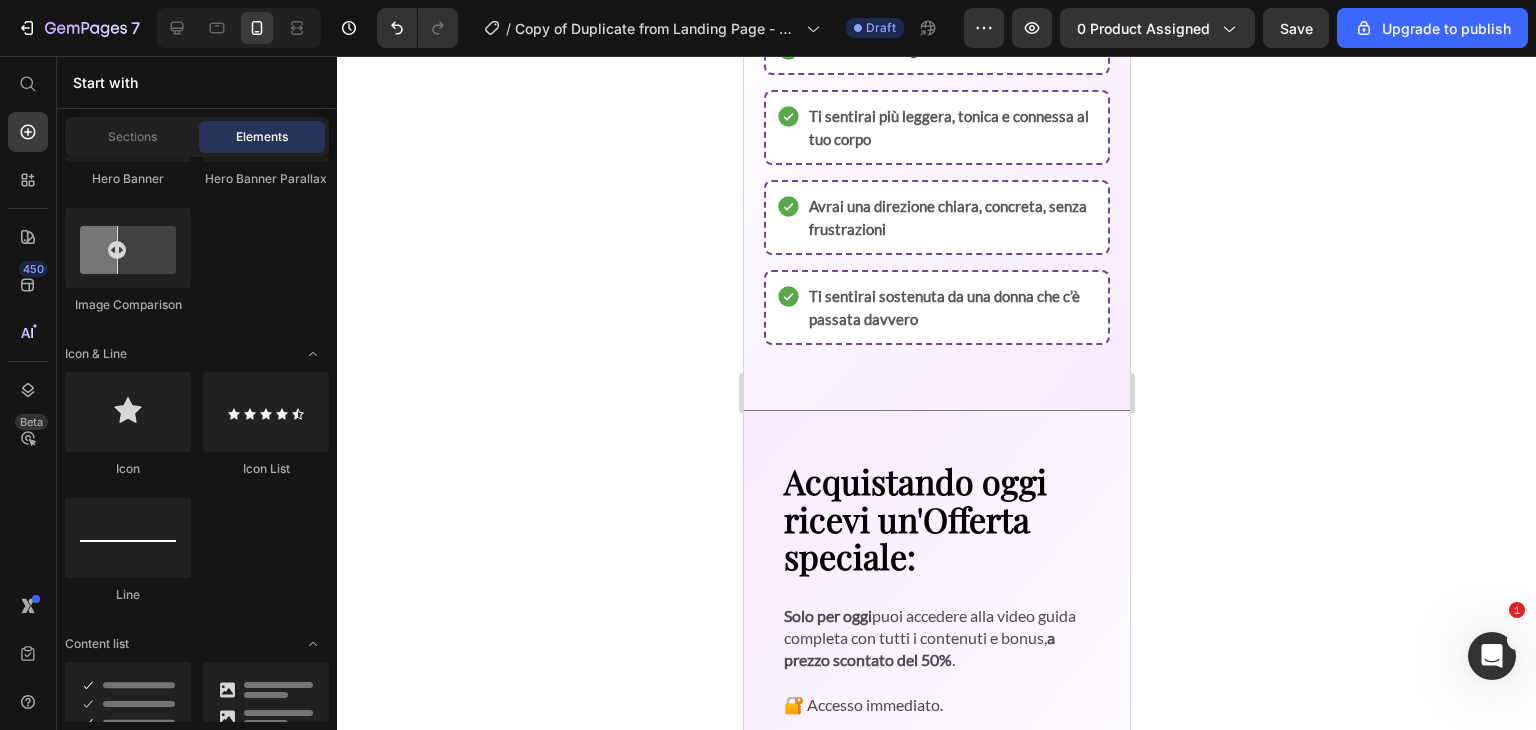 scroll, scrollTop: 3184, scrollLeft: 0, axis: vertical 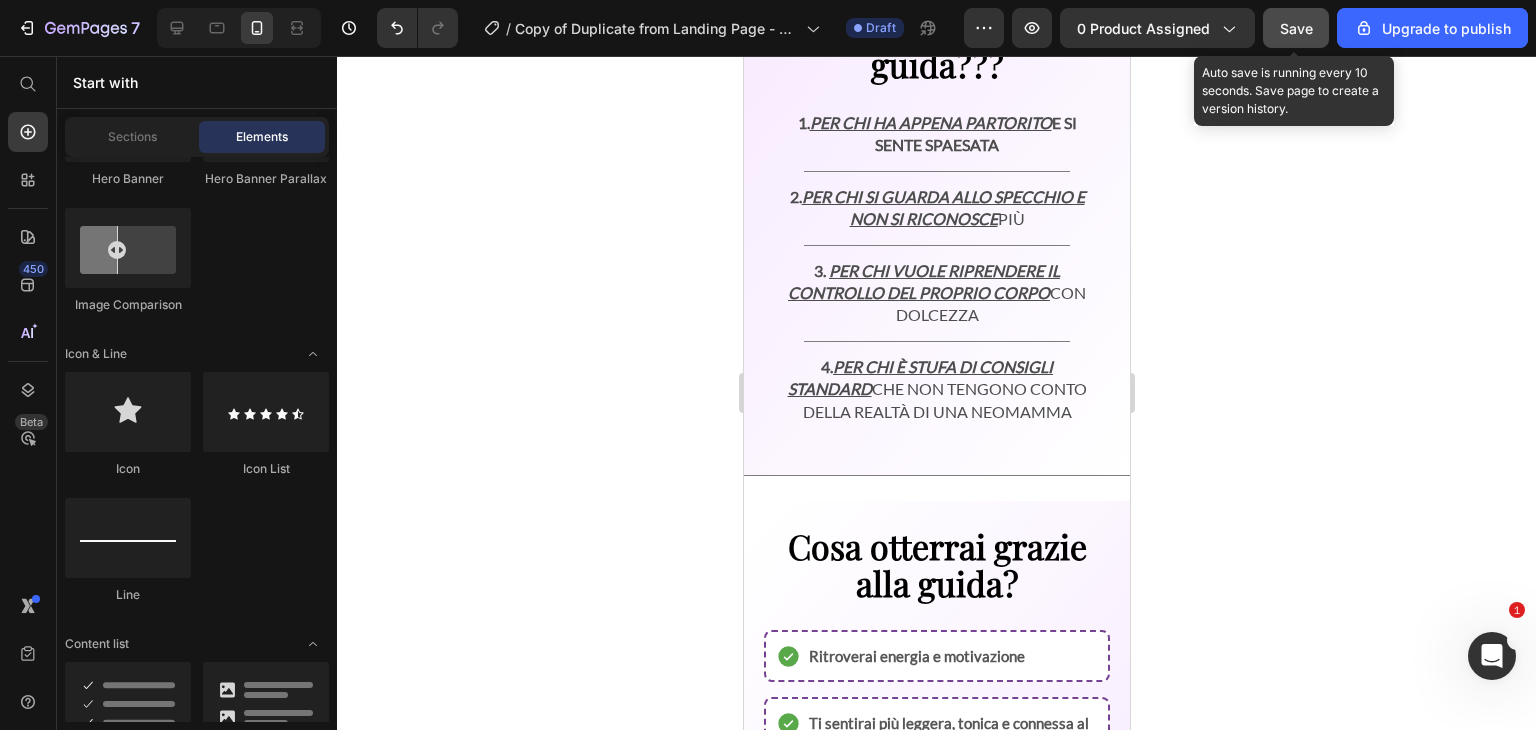 click on "Save" 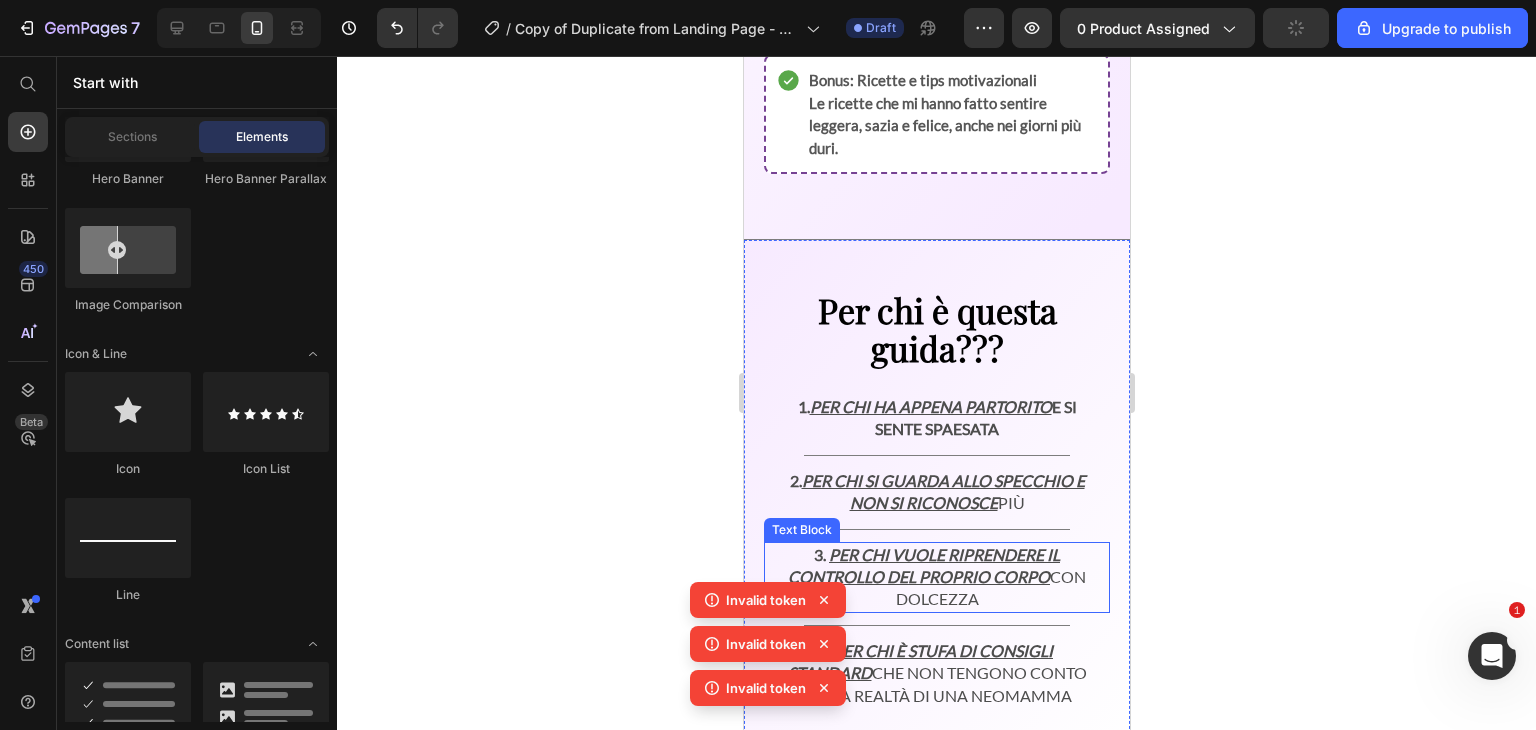 scroll, scrollTop: 2881, scrollLeft: 0, axis: vertical 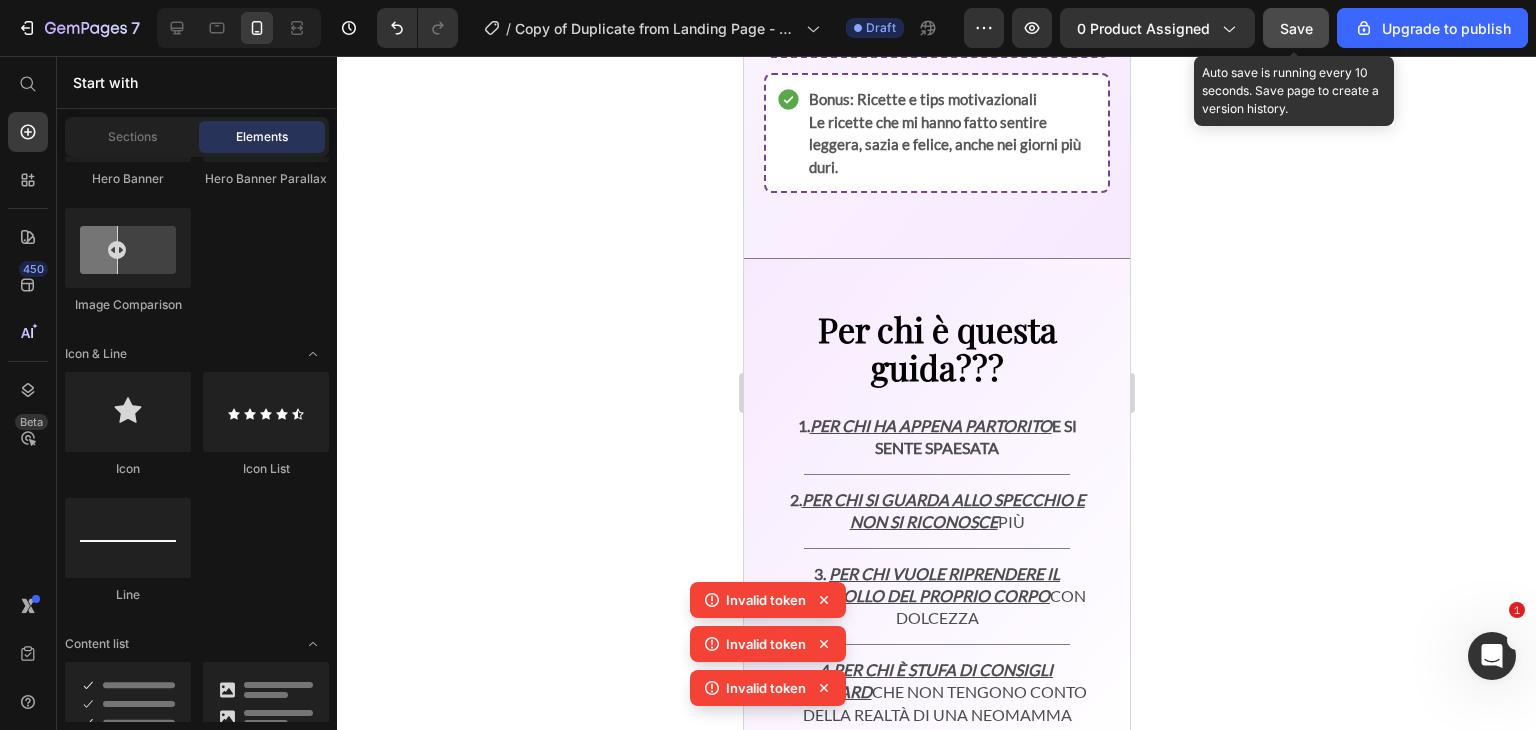 click on "Save" 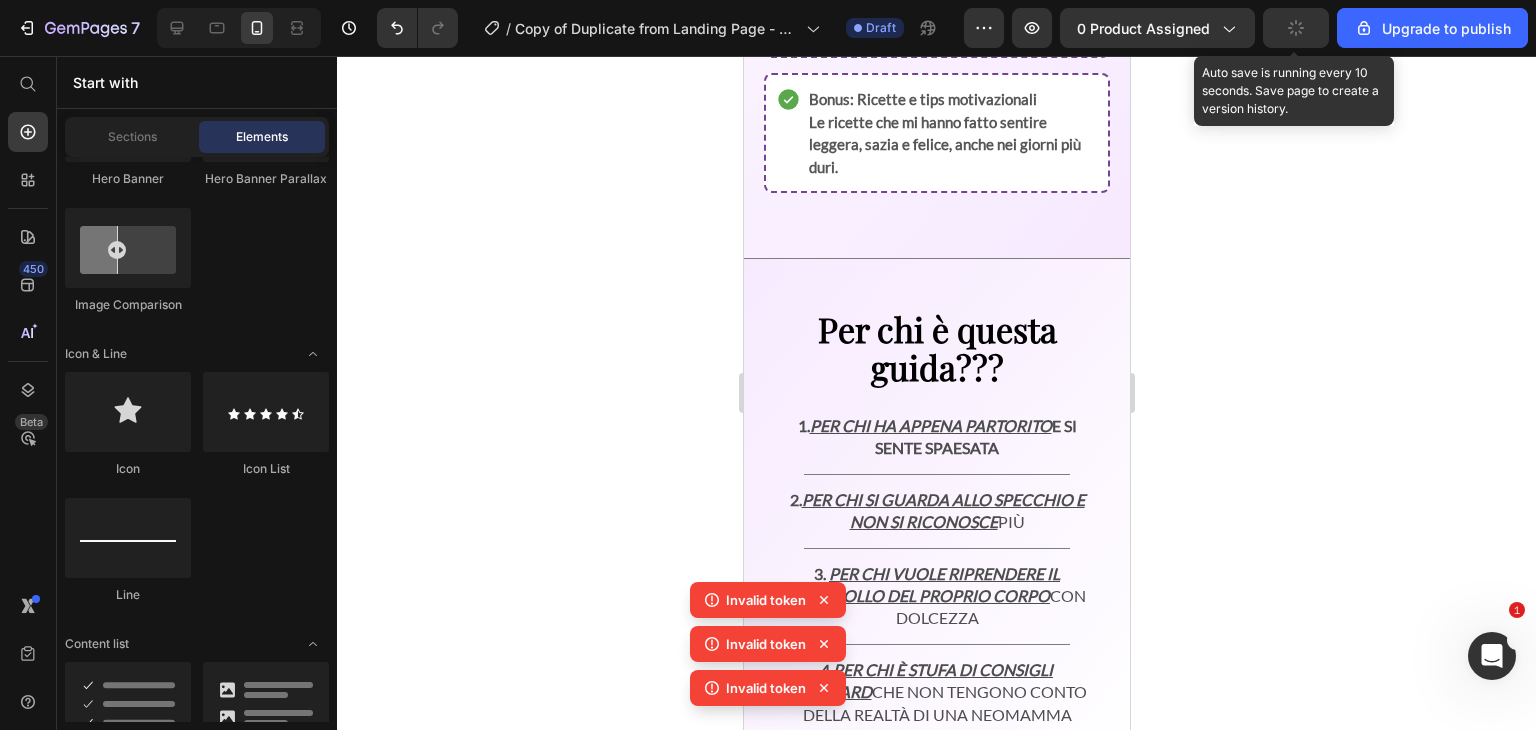 click 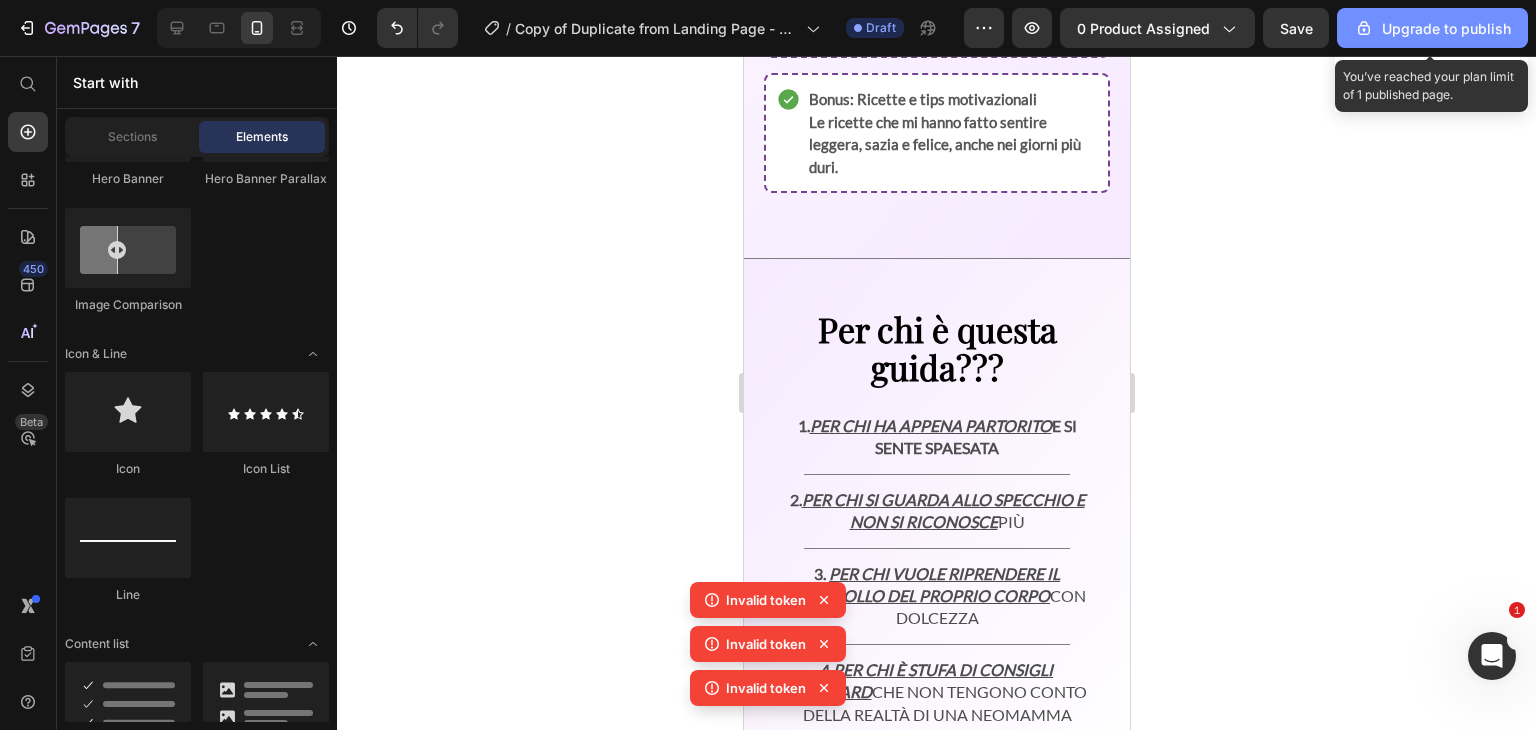 click on "Upgrade to publish" at bounding box center (1432, 28) 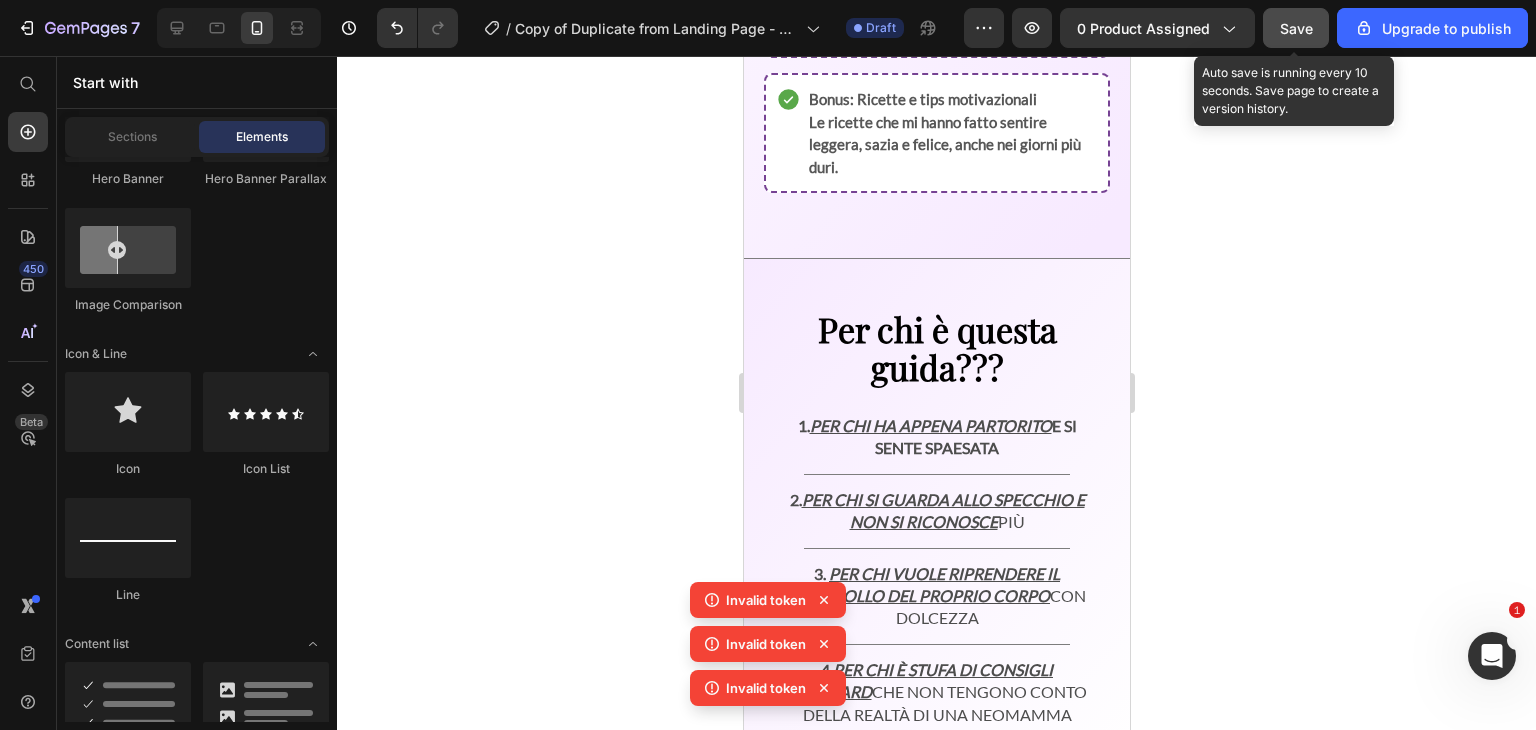 click on "Save" 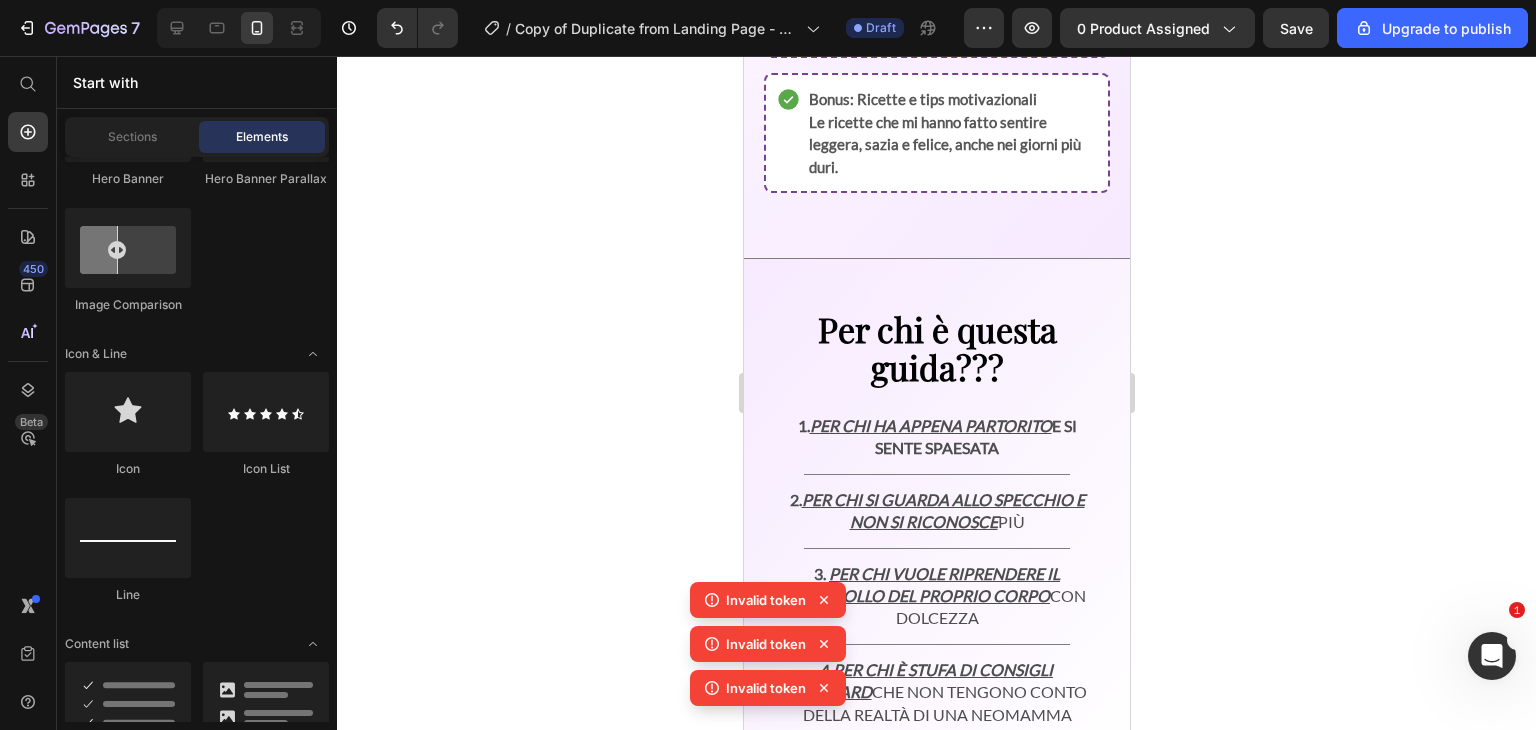 click 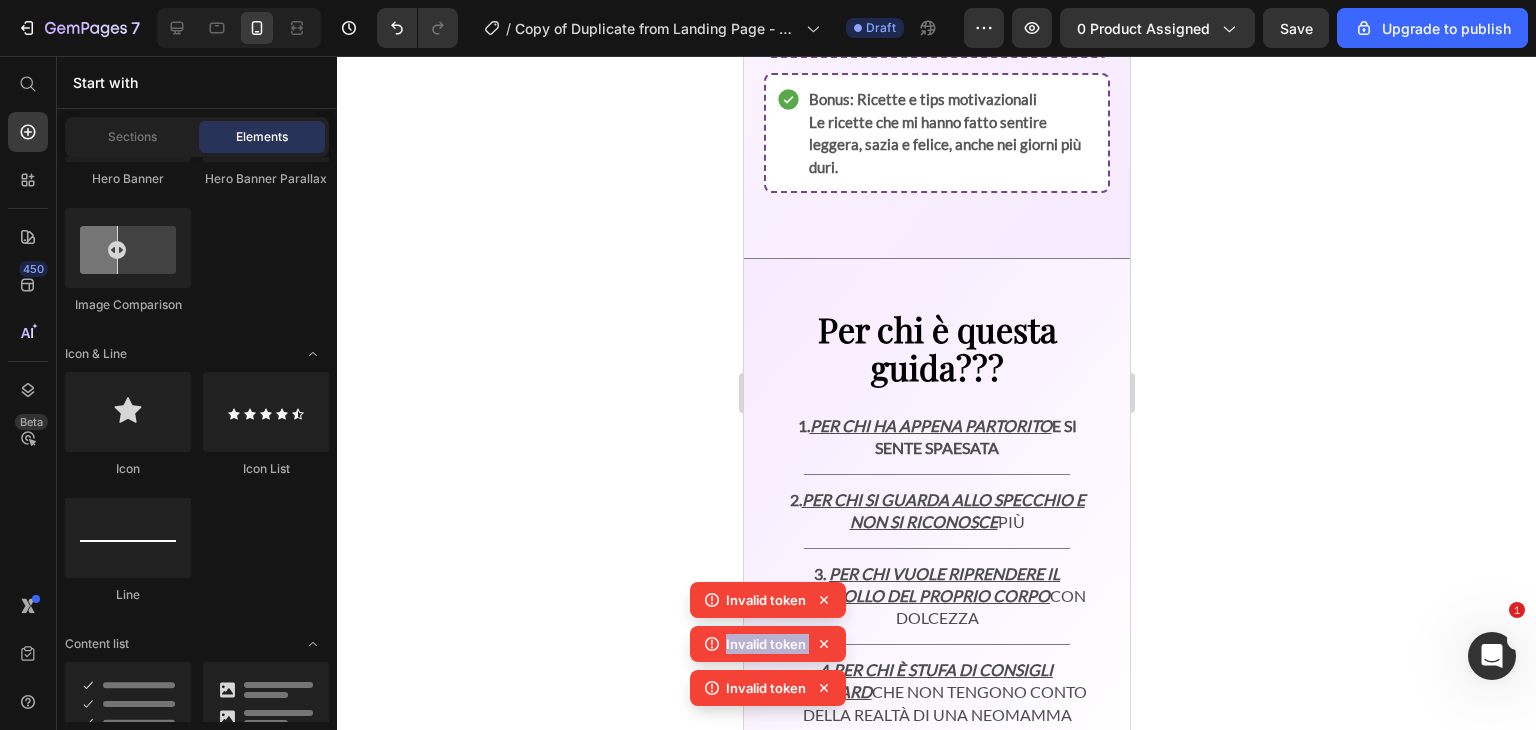 click 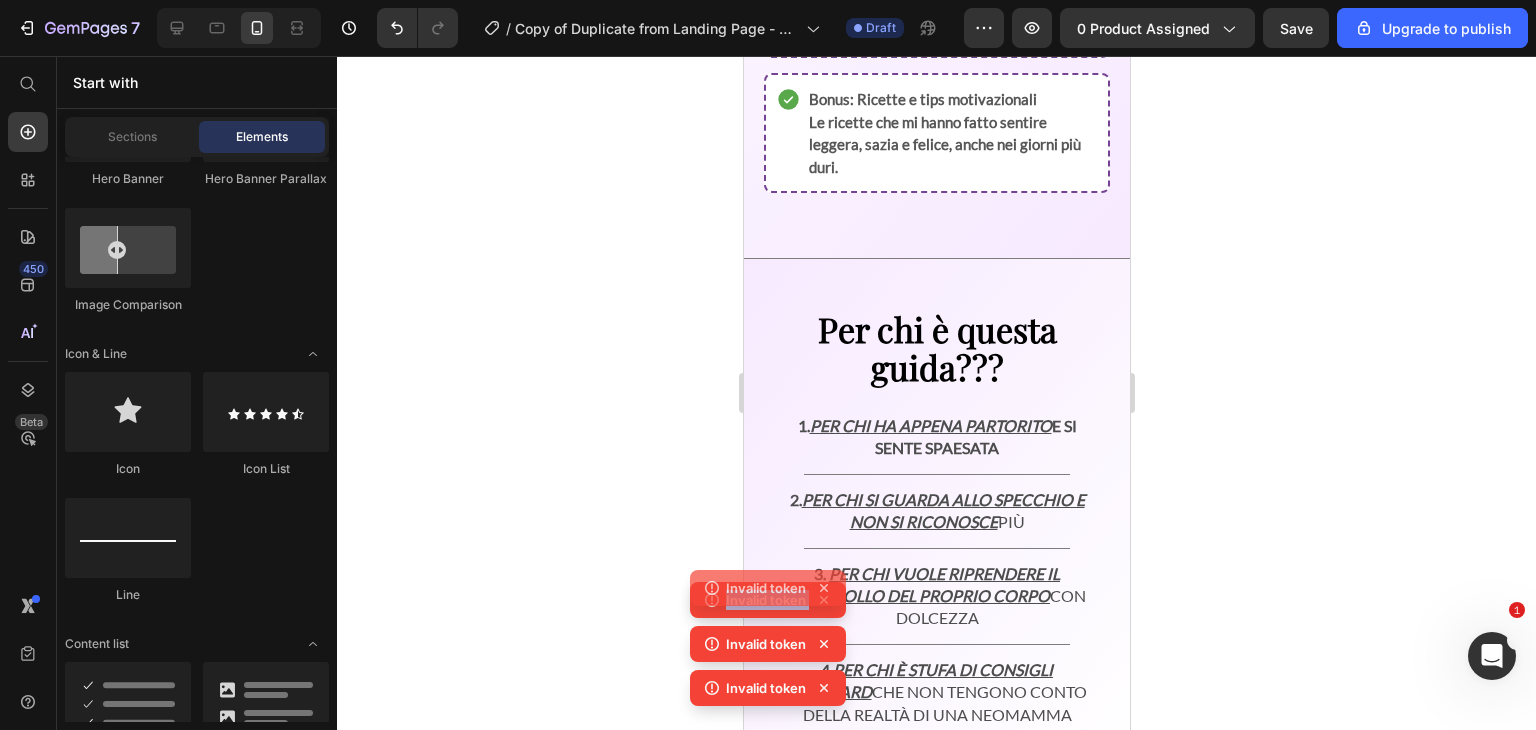 click on "Invalid token Invalid token Invalid token Invalid token" at bounding box center (768, 626) 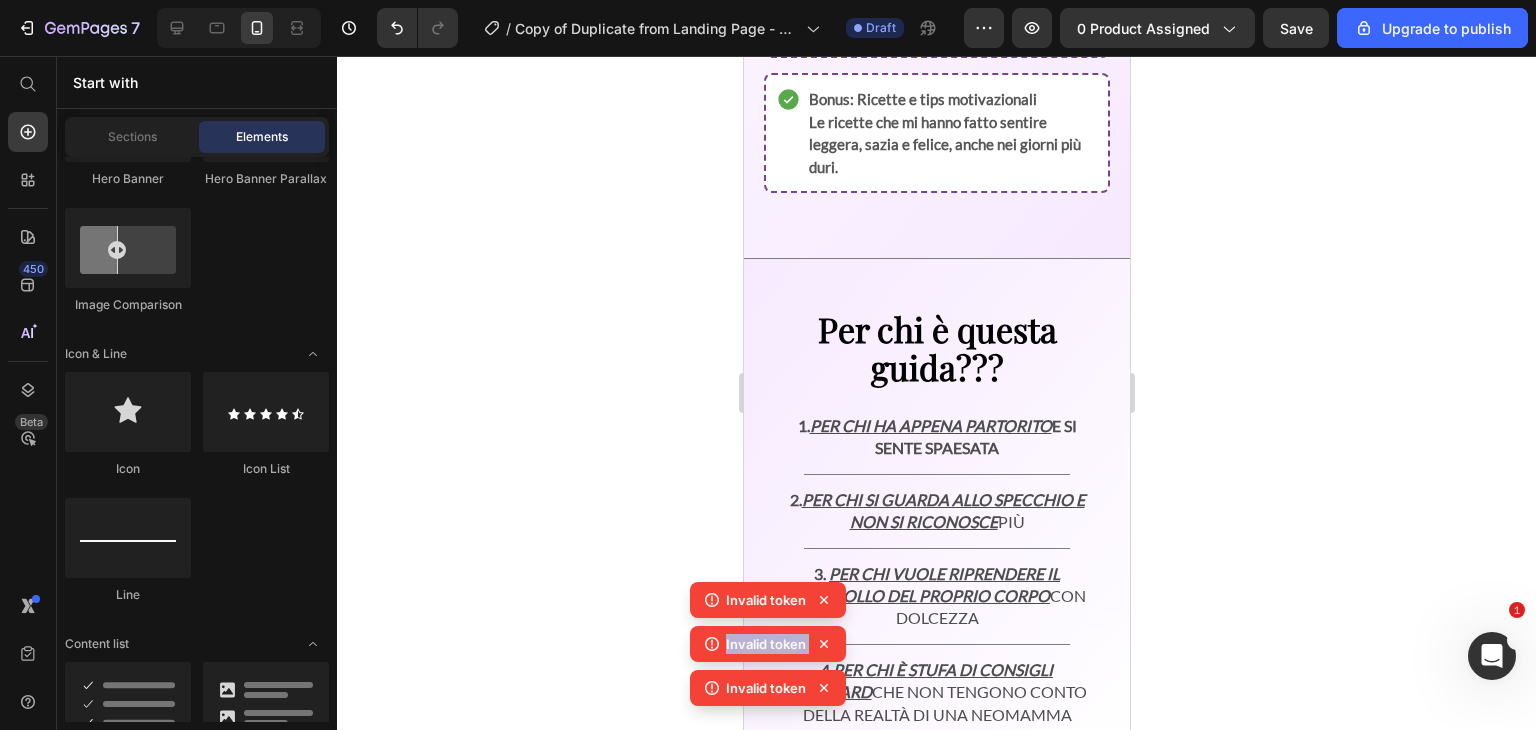 click 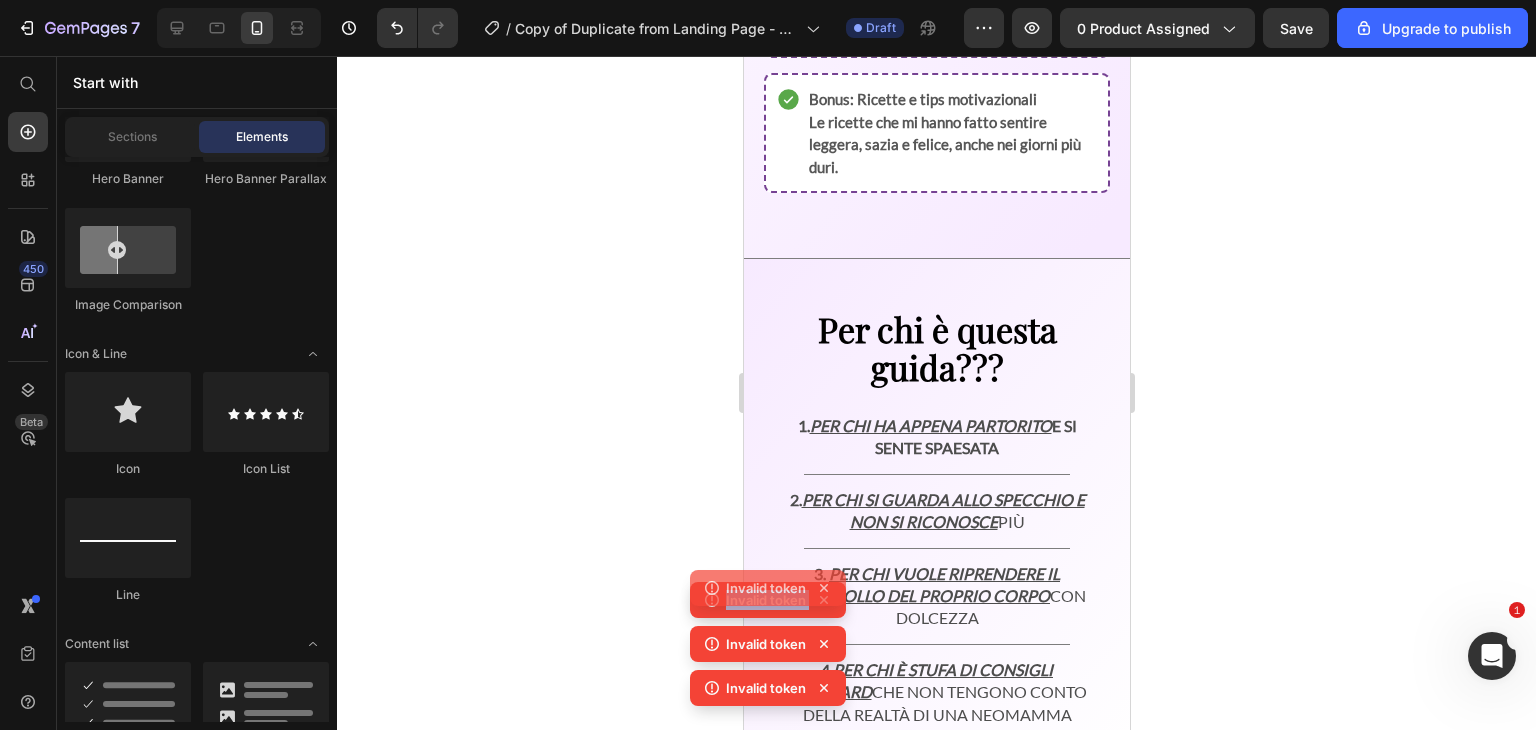 click on "Invalid token Invalid token Invalid token Invalid token" at bounding box center [768, 626] 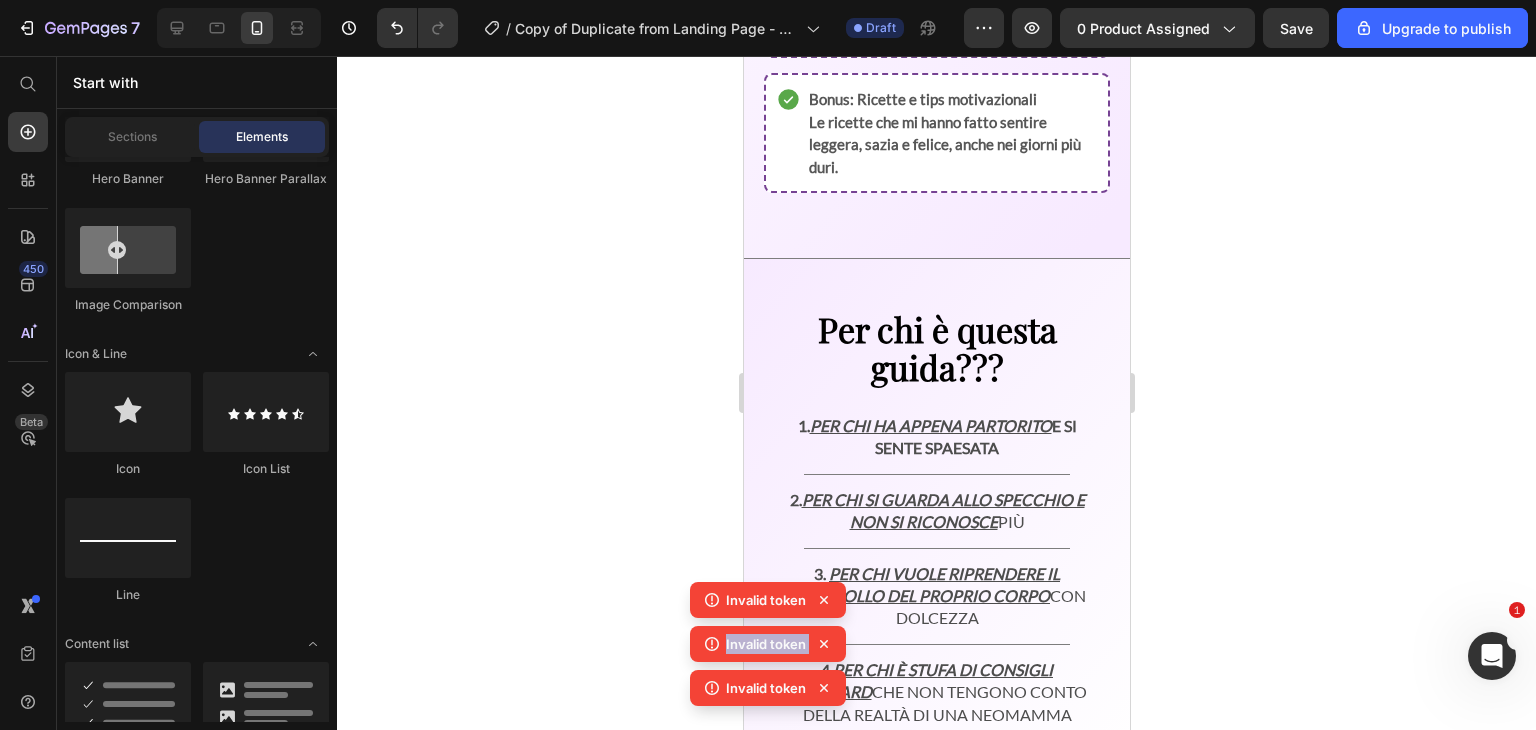 click 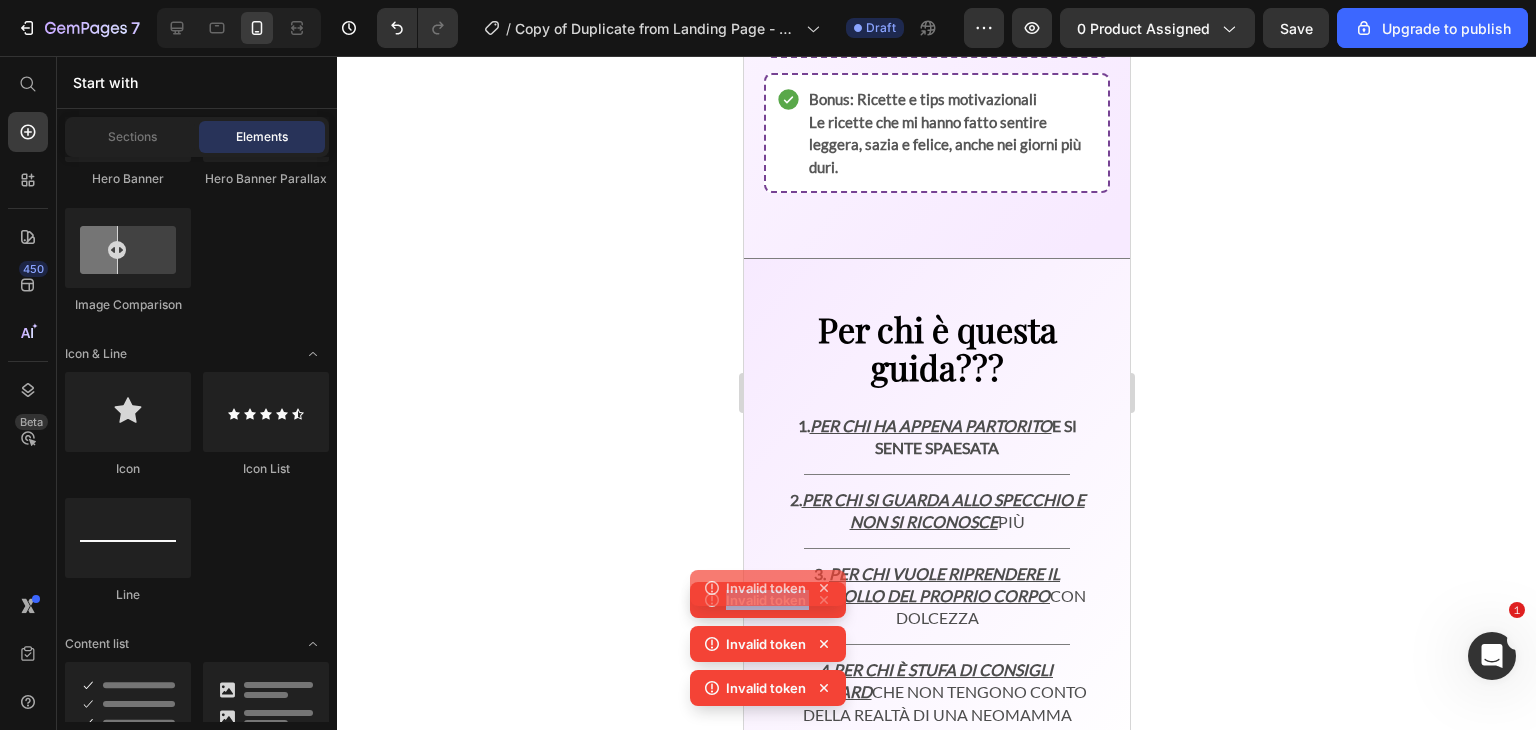 click on "Invalid token Invalid token Invalid token Invalid token" at bounding box center [768, 626] 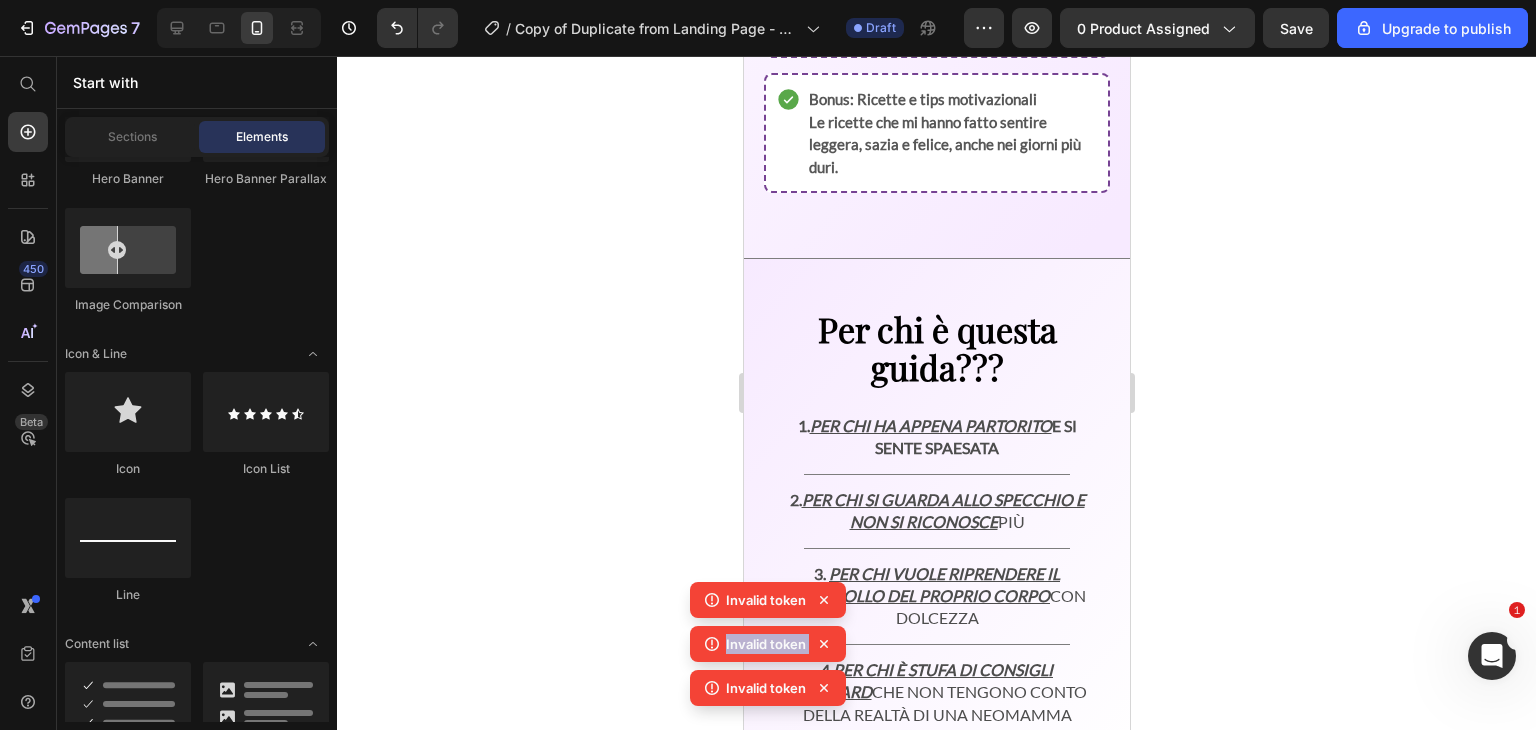 click 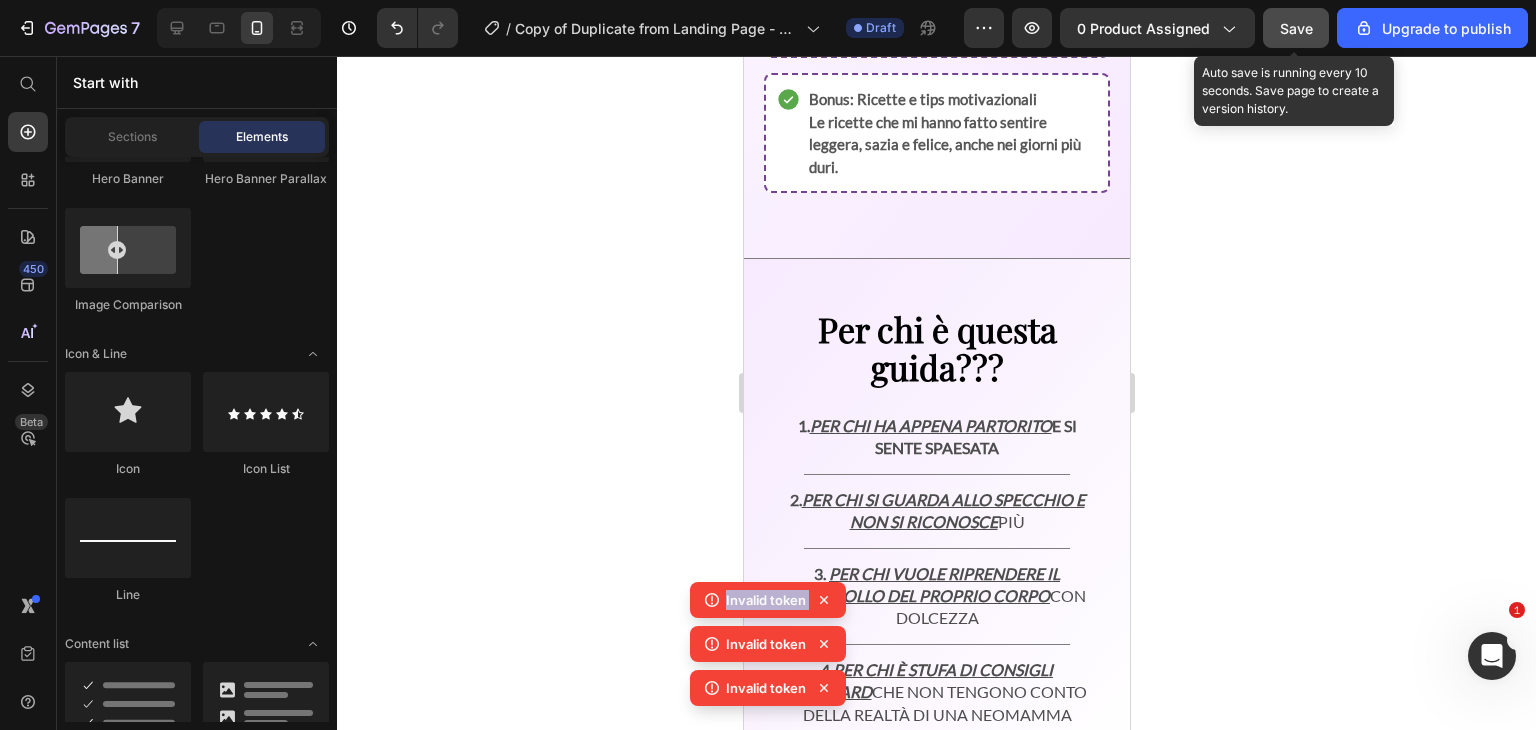 click on "Save" at bounding box center [1296, 28] 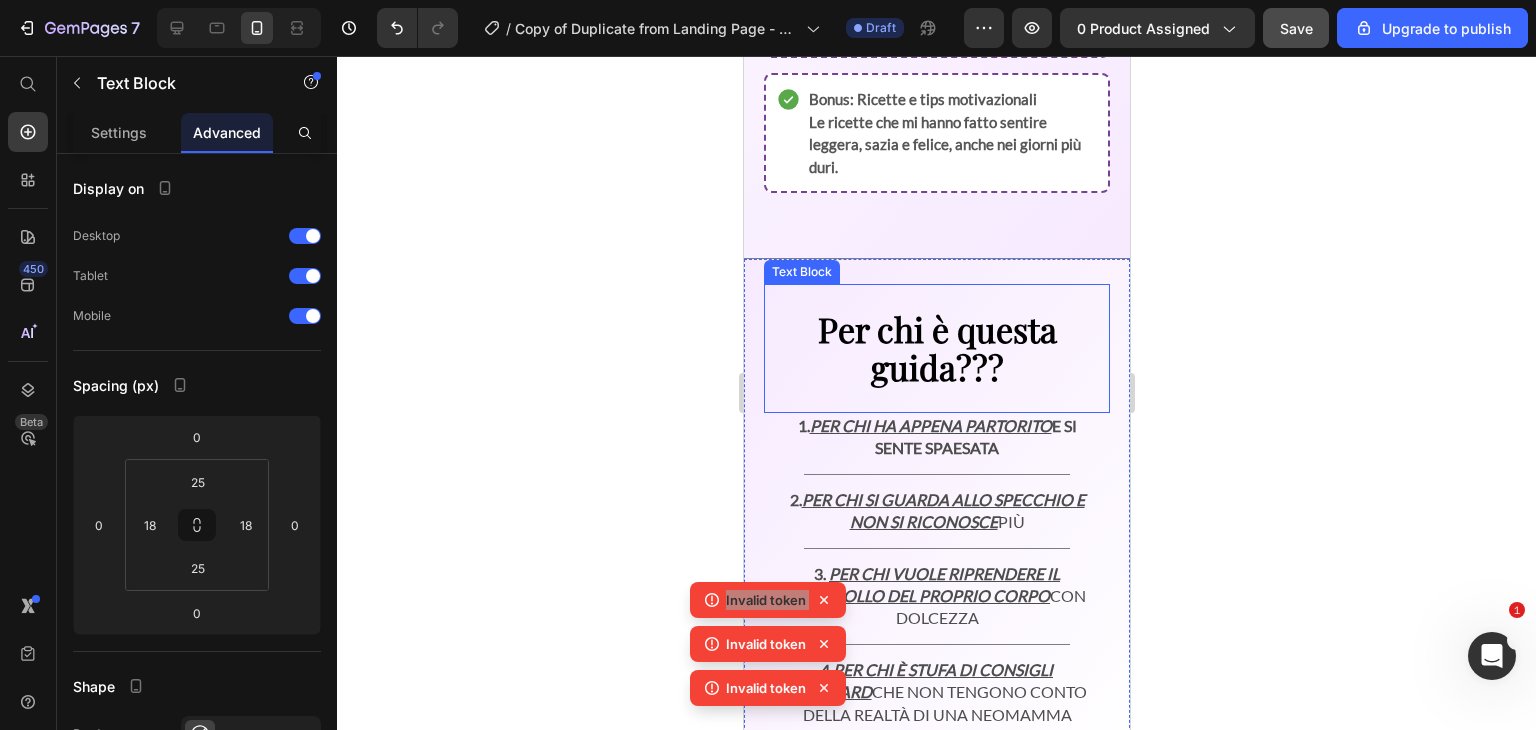 click on "Per chi è questa guida???" at bounding box center (936, 348) 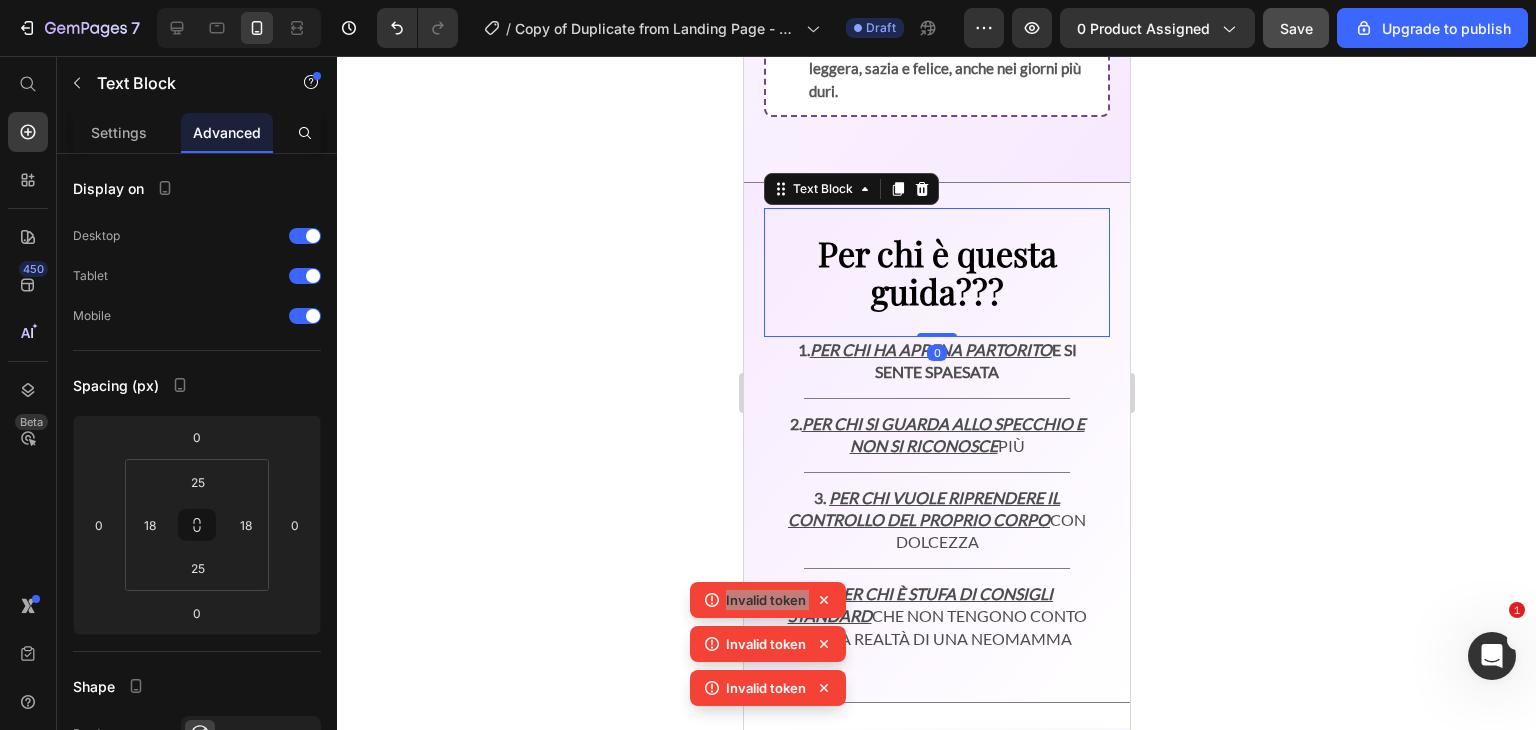 scroll, scrollTop: 3470, scrollLeft: 0, axis: vertical 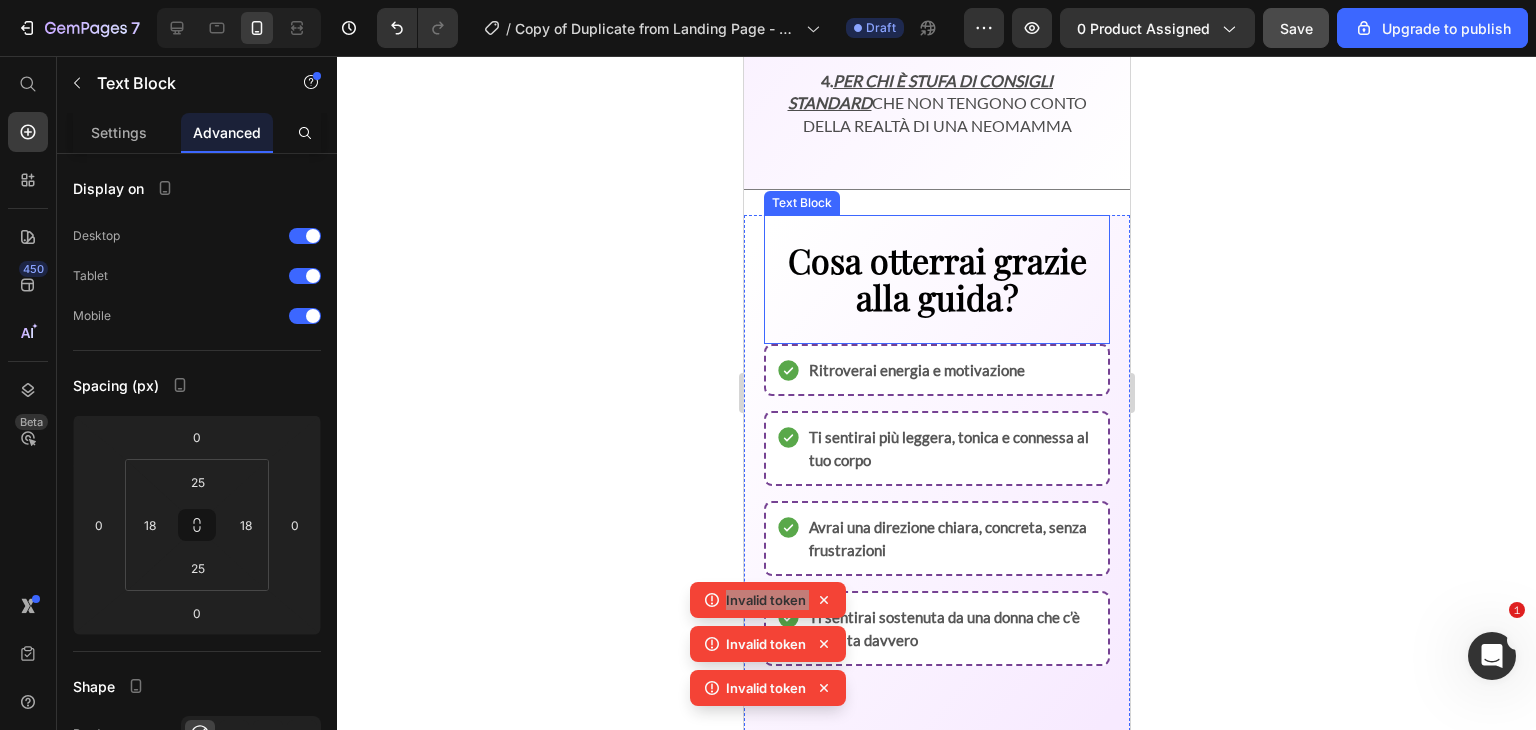 click on "Cosa otterrai grazie alla guida?" at bounding box center [936, 278] 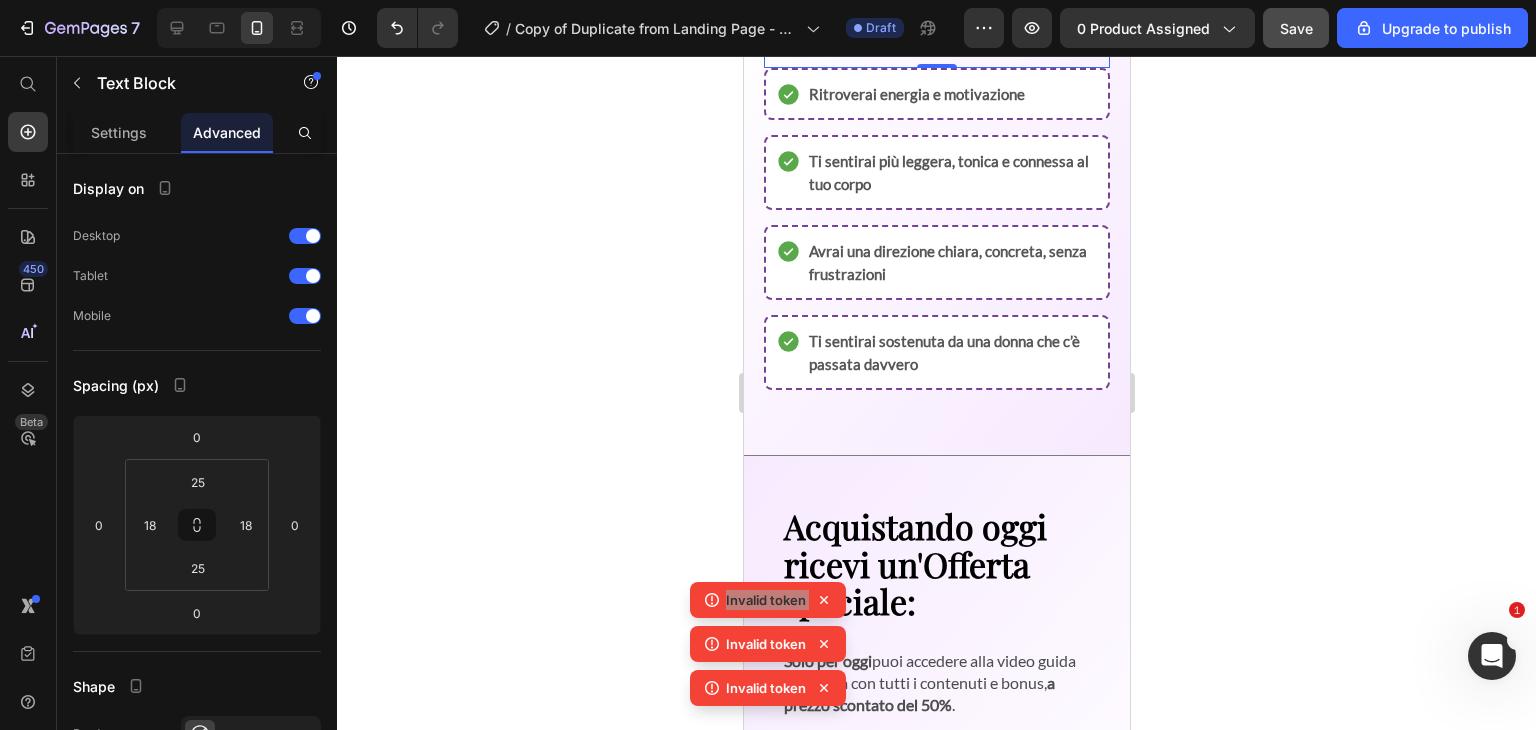 scroll, scrollTop: 3232, scrollLeft: 0, axis: vertical 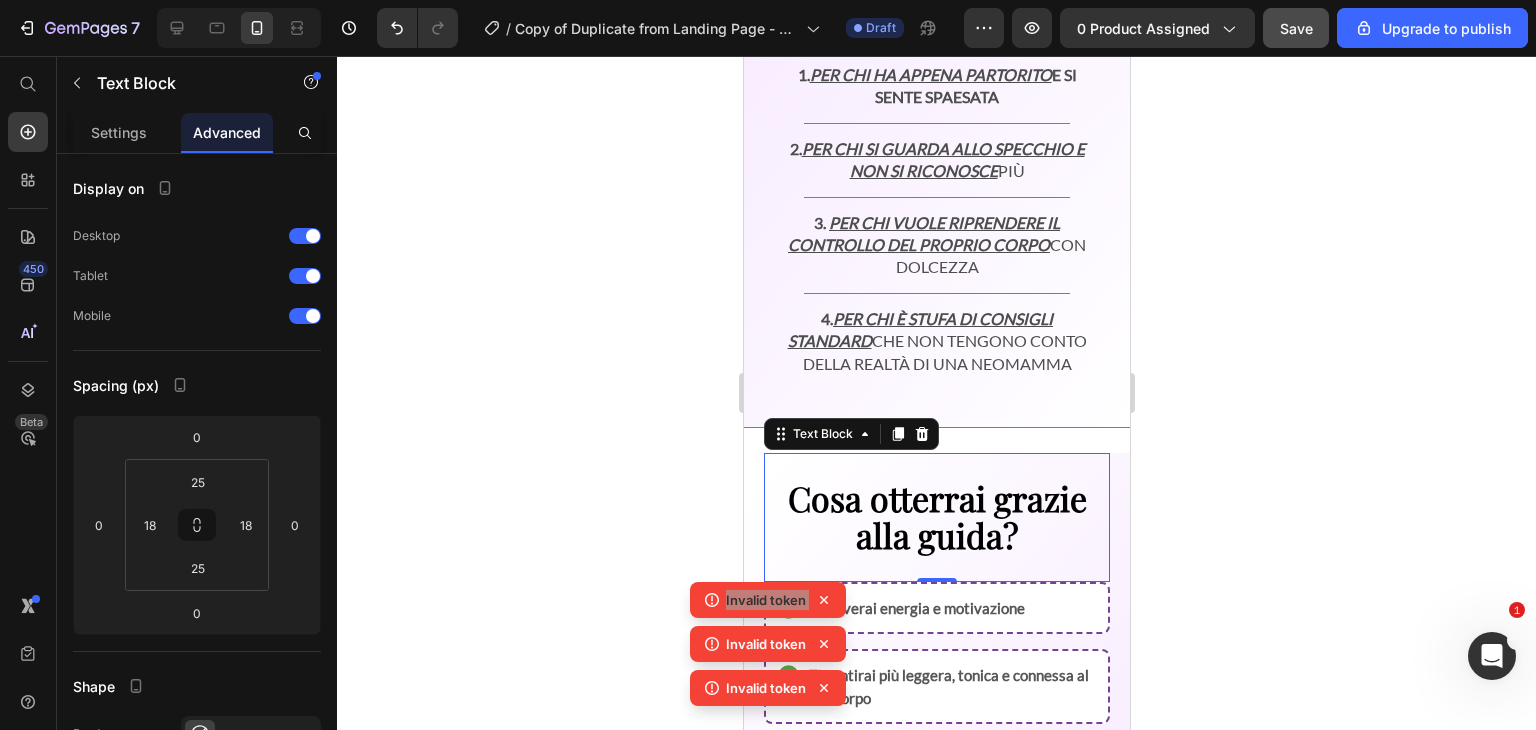 click on "Cosa otterrai grazie alla guida?" at bounding box center [936, 516] 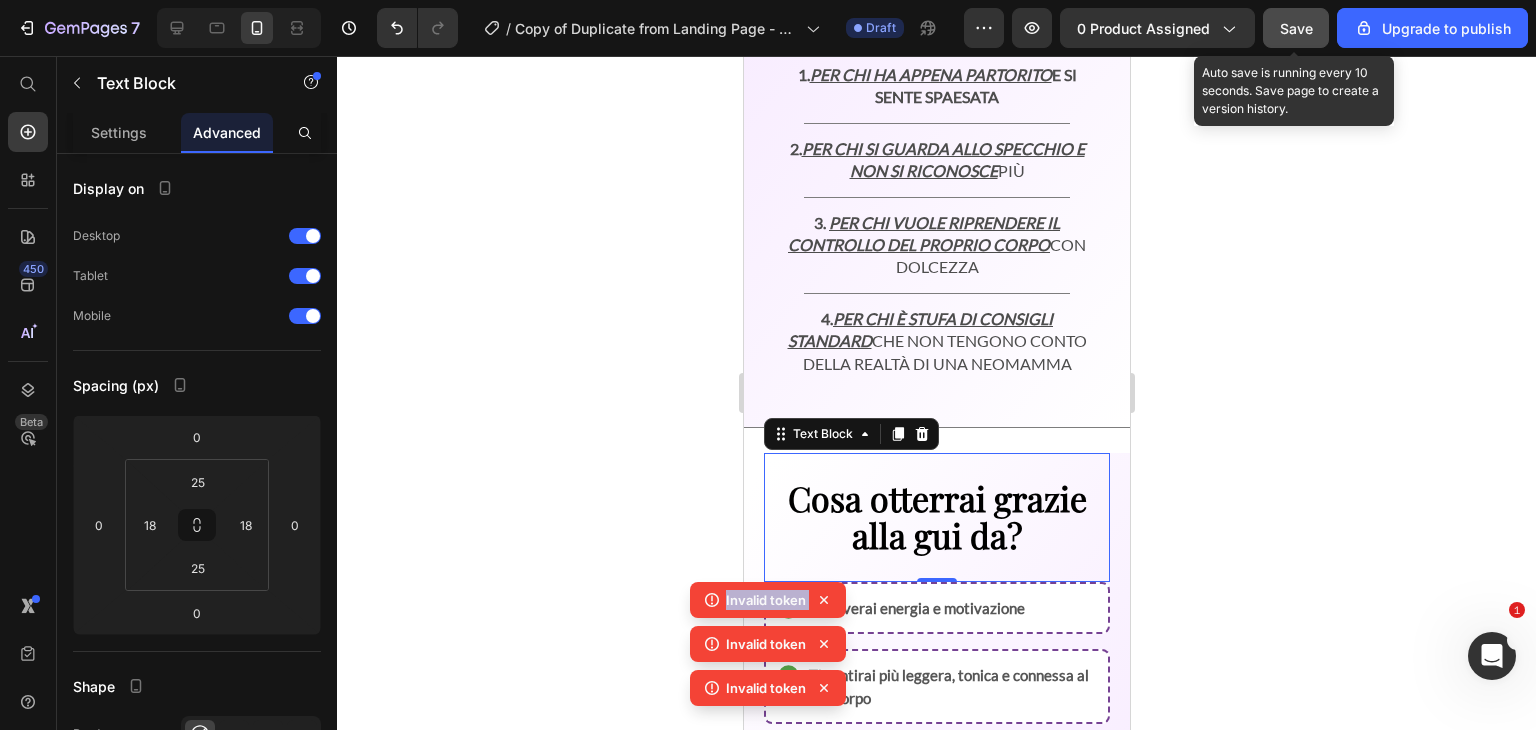 click on "Save" 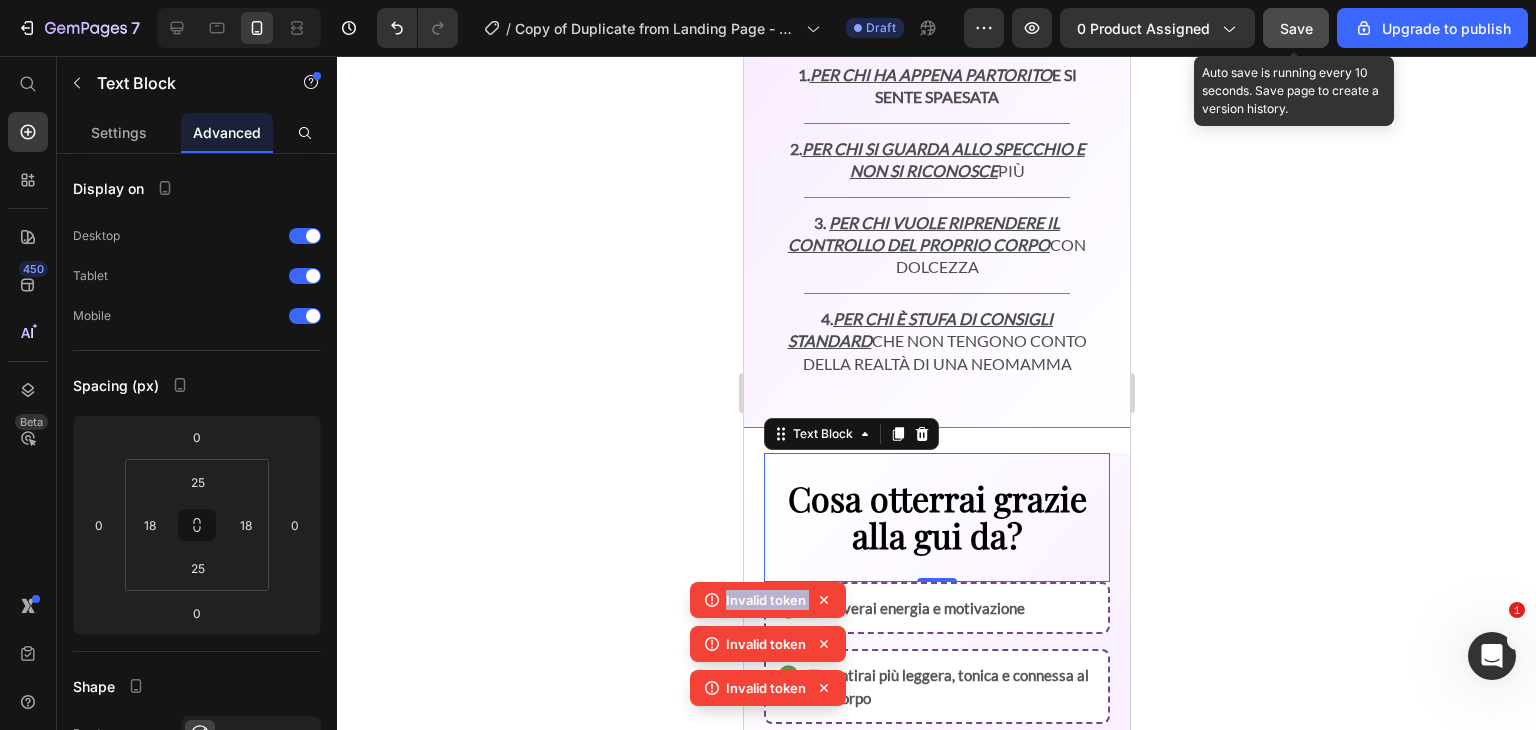 click on "Save" 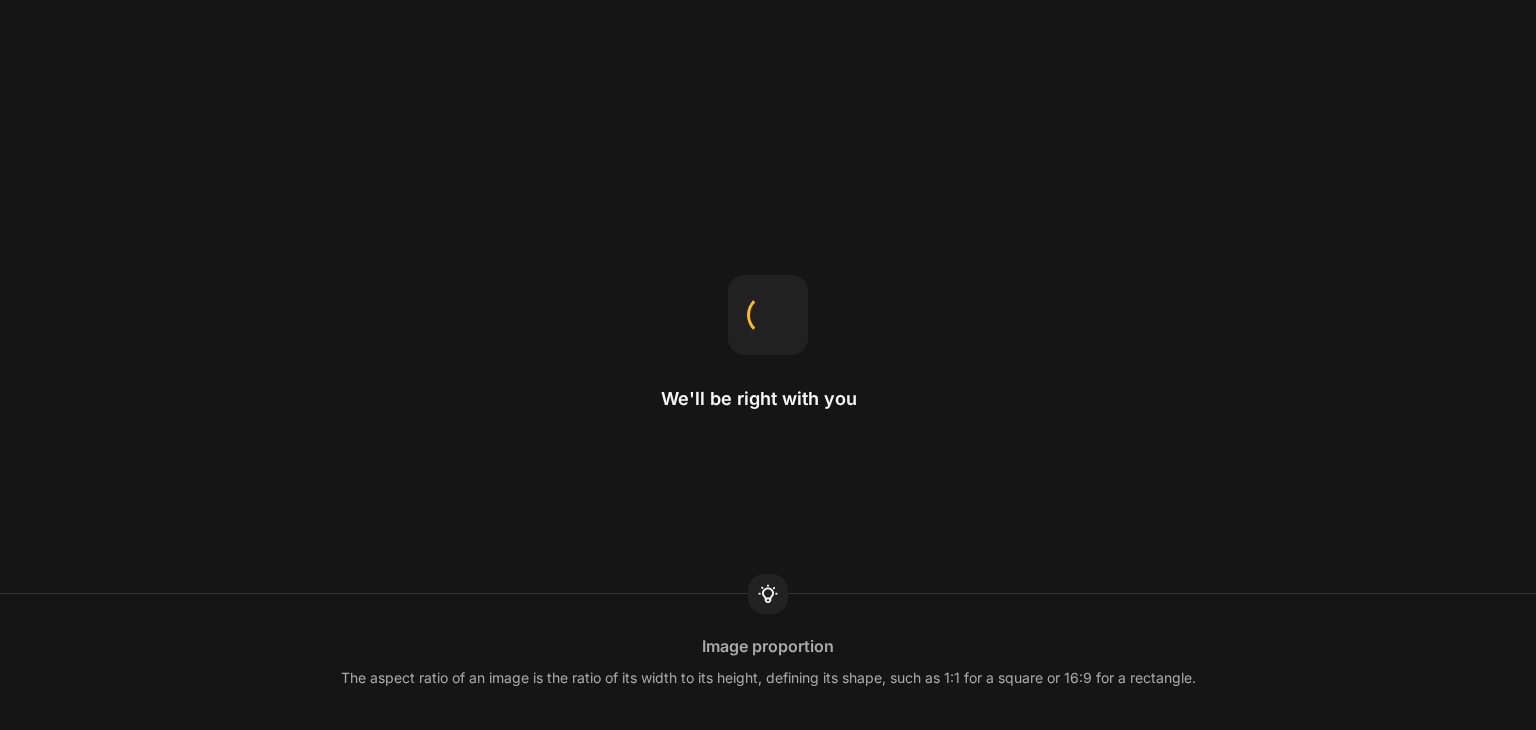 scroll, scrollTop: 0, scrollLeft: 0, axis: both 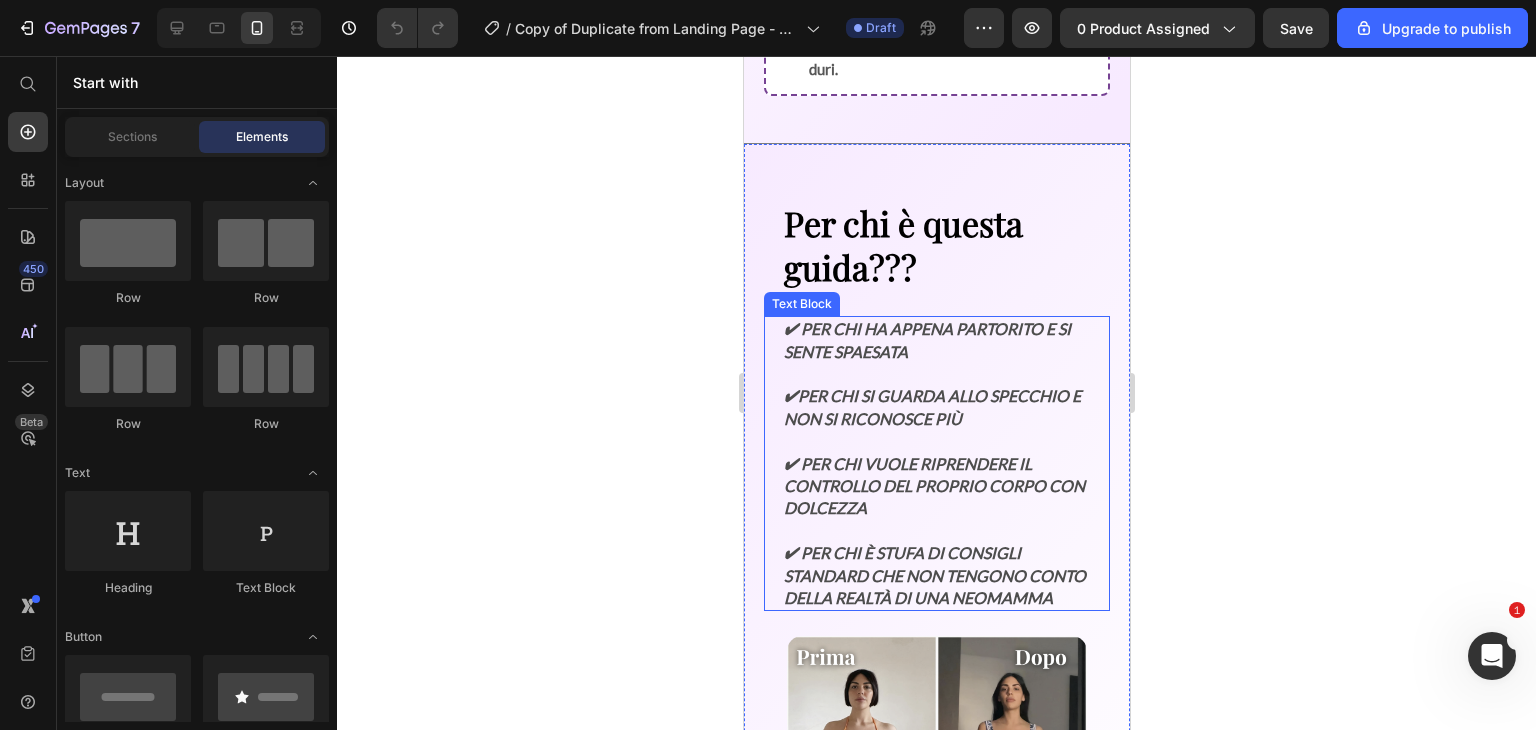click on "✔ Per chi ha appena partorito e si sente spaesata" at bounding box center (936, 340) 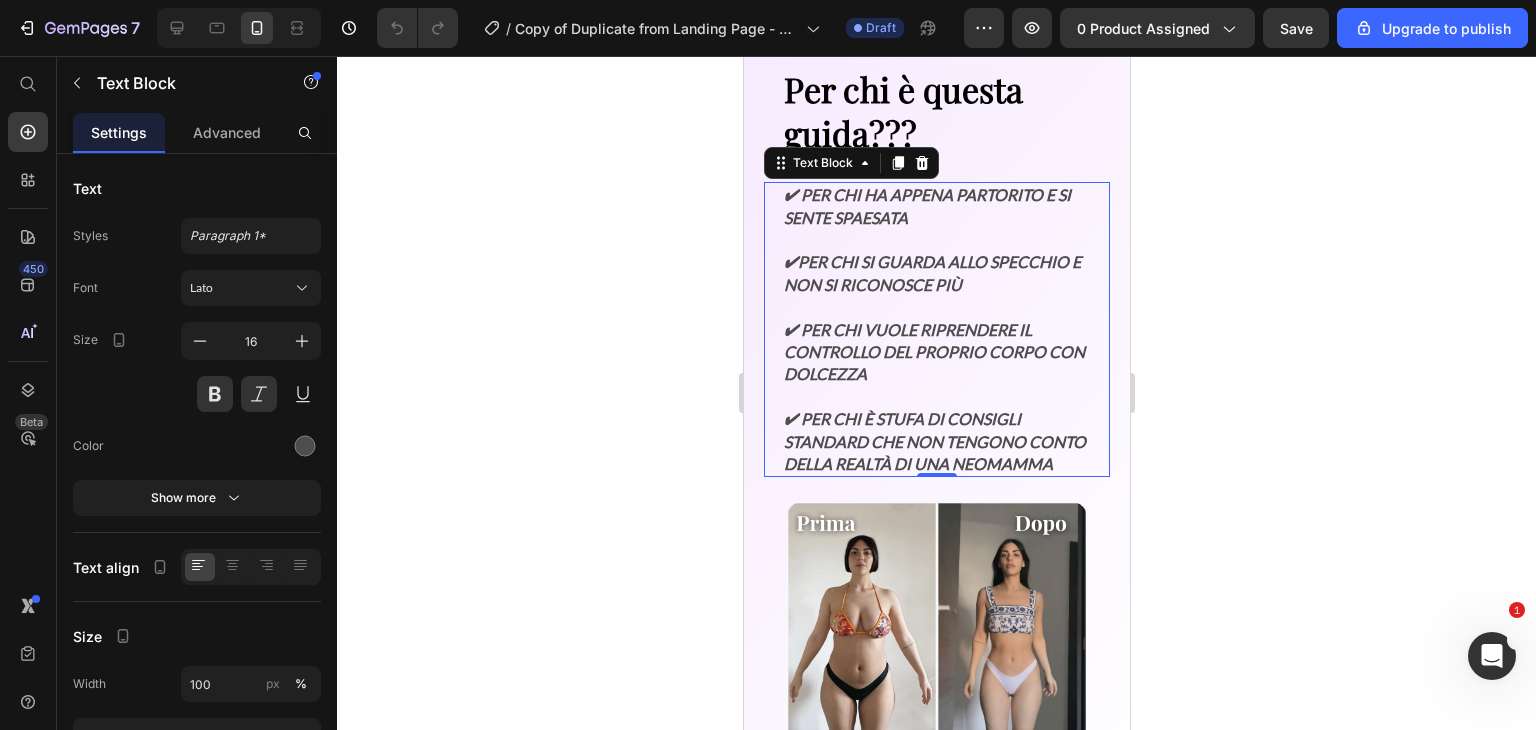 scroll, scrollTop: 3127, scrollLeft: 0, axis: vertical 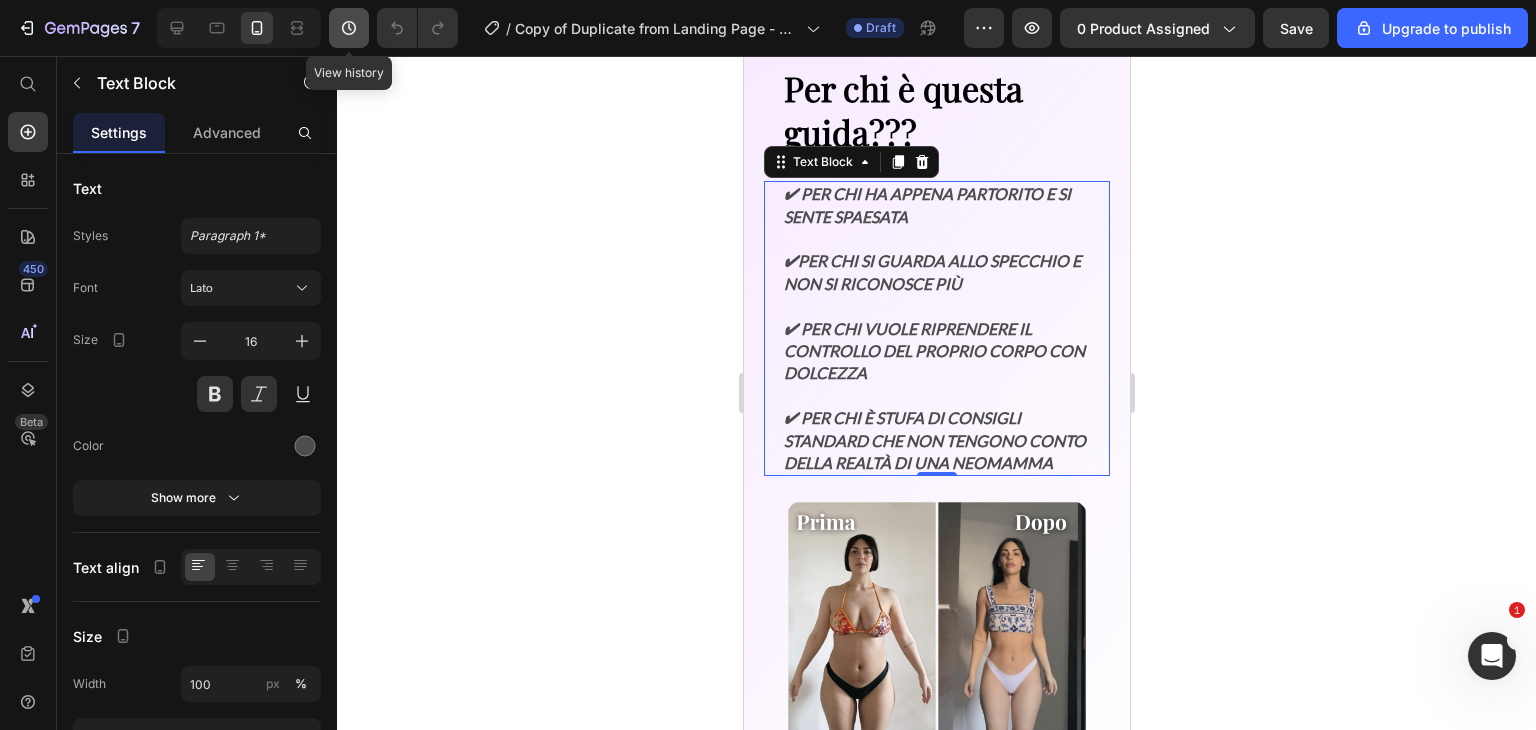 click 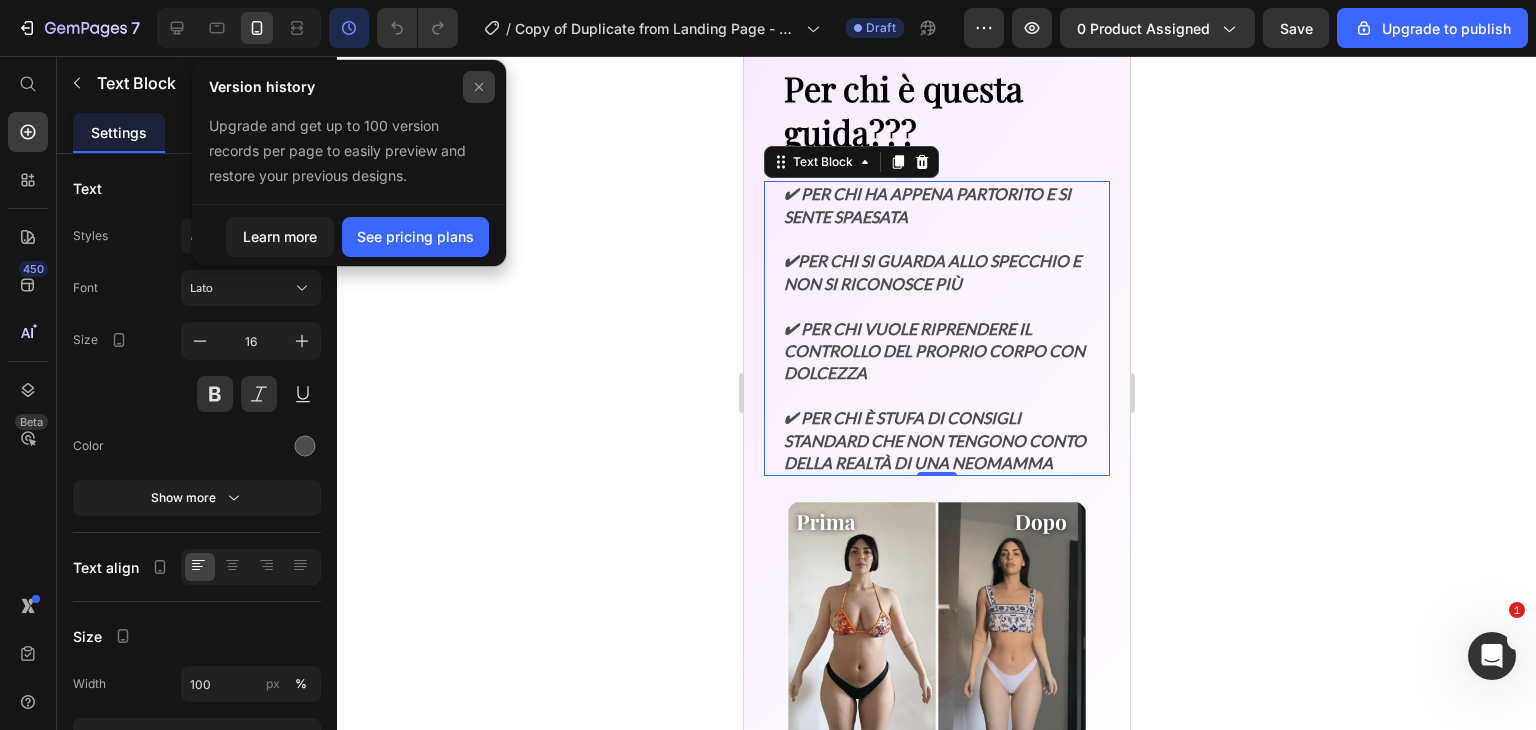 click 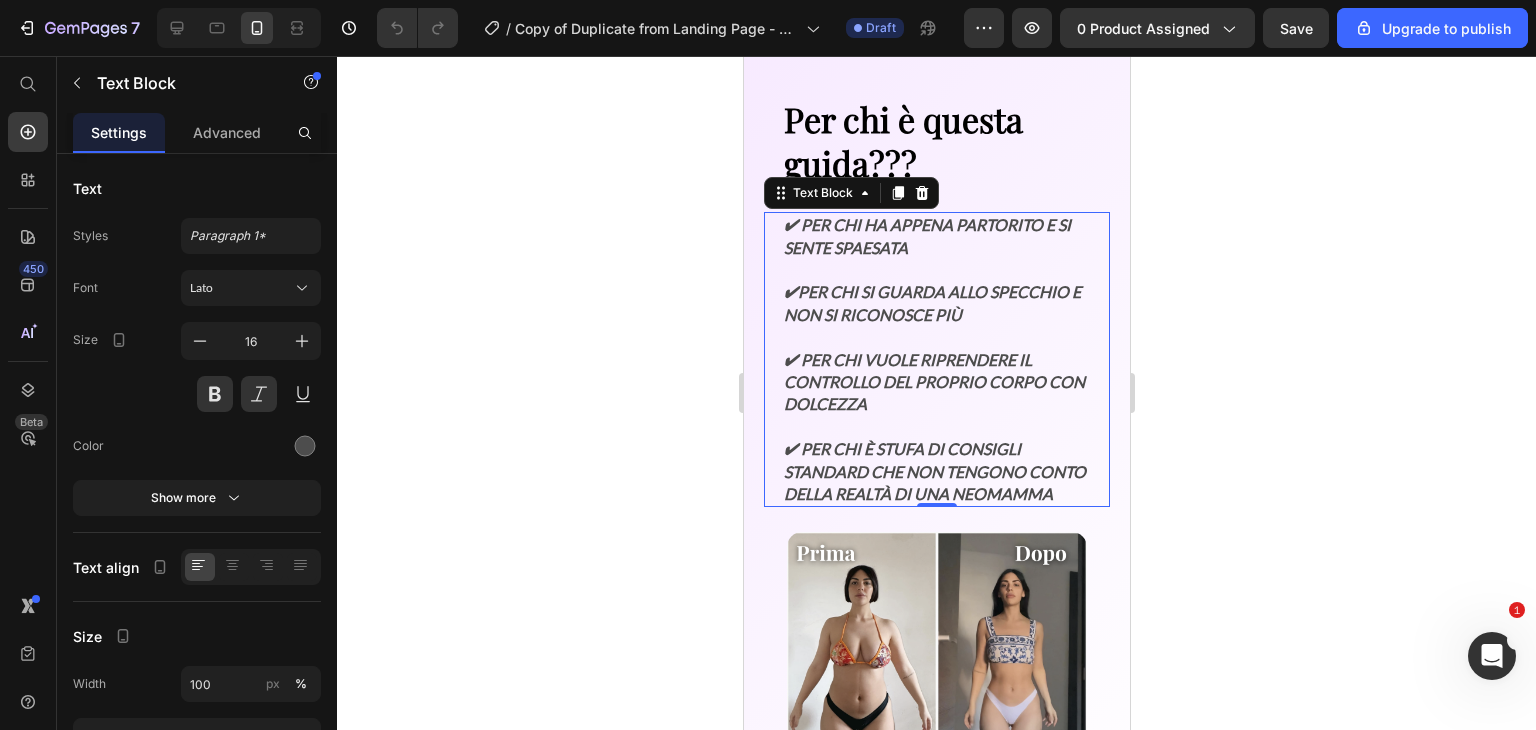 scroll, scrollTop: 3095, scrollLeft: 0, axis: vertical 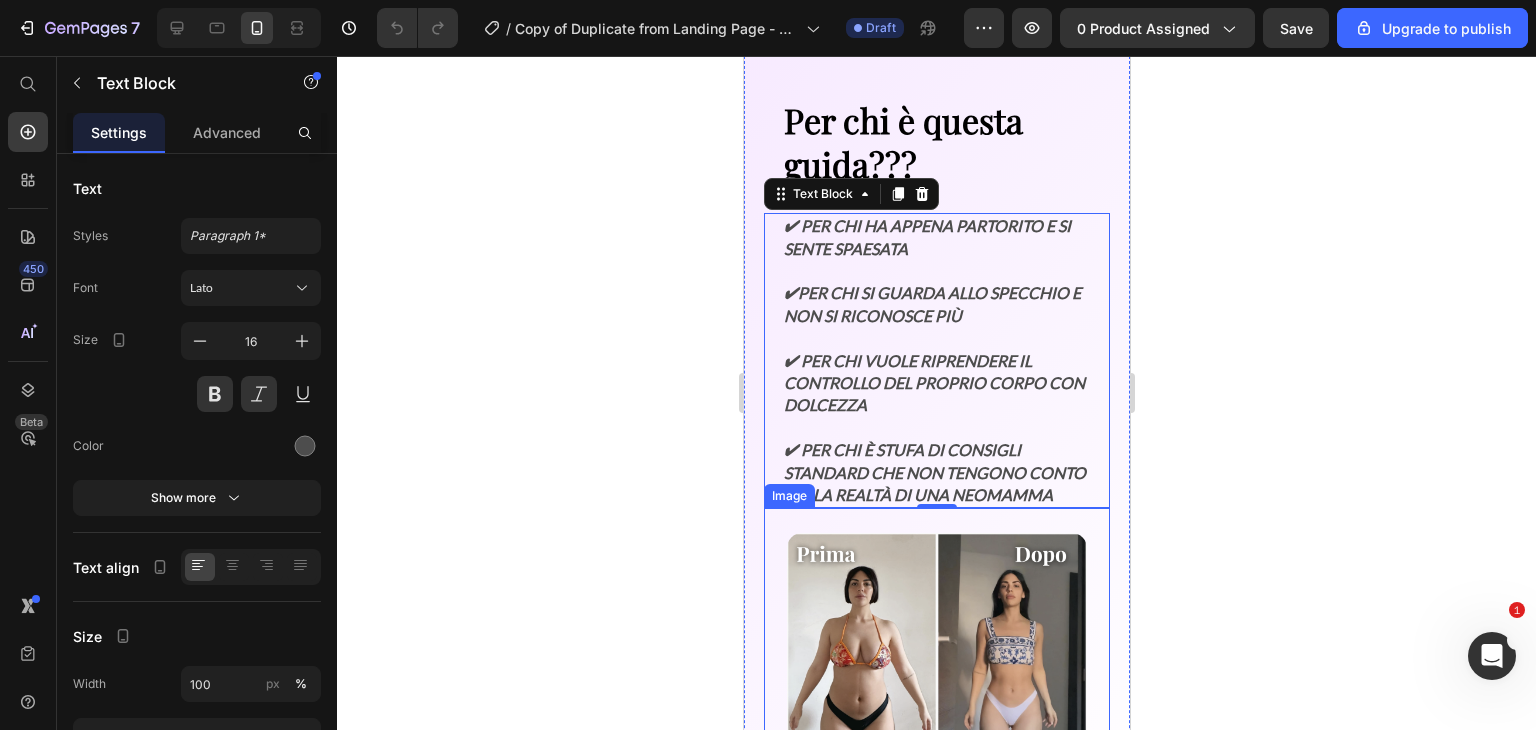 click at bounding box center (936, 670) 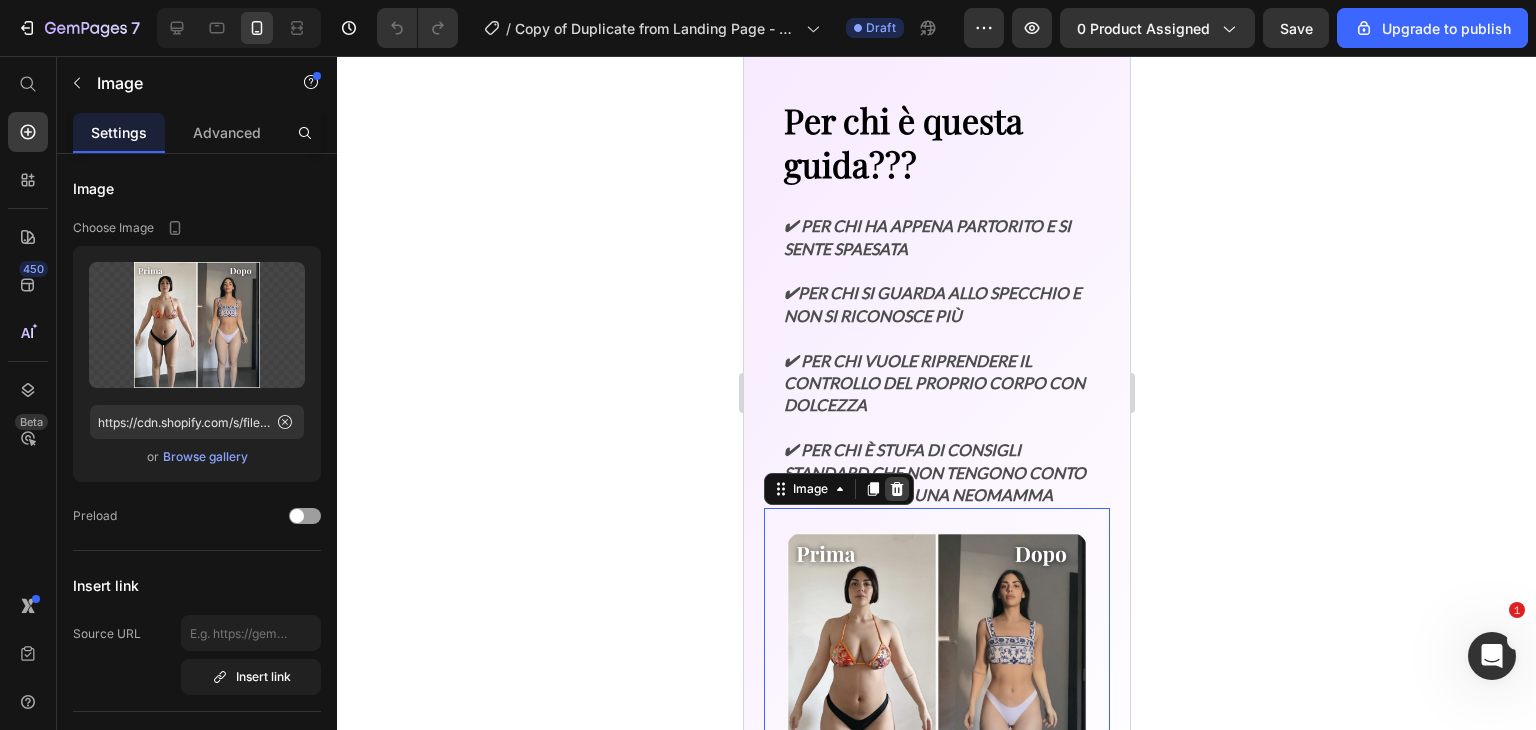 click at bounding box center (896, 489) 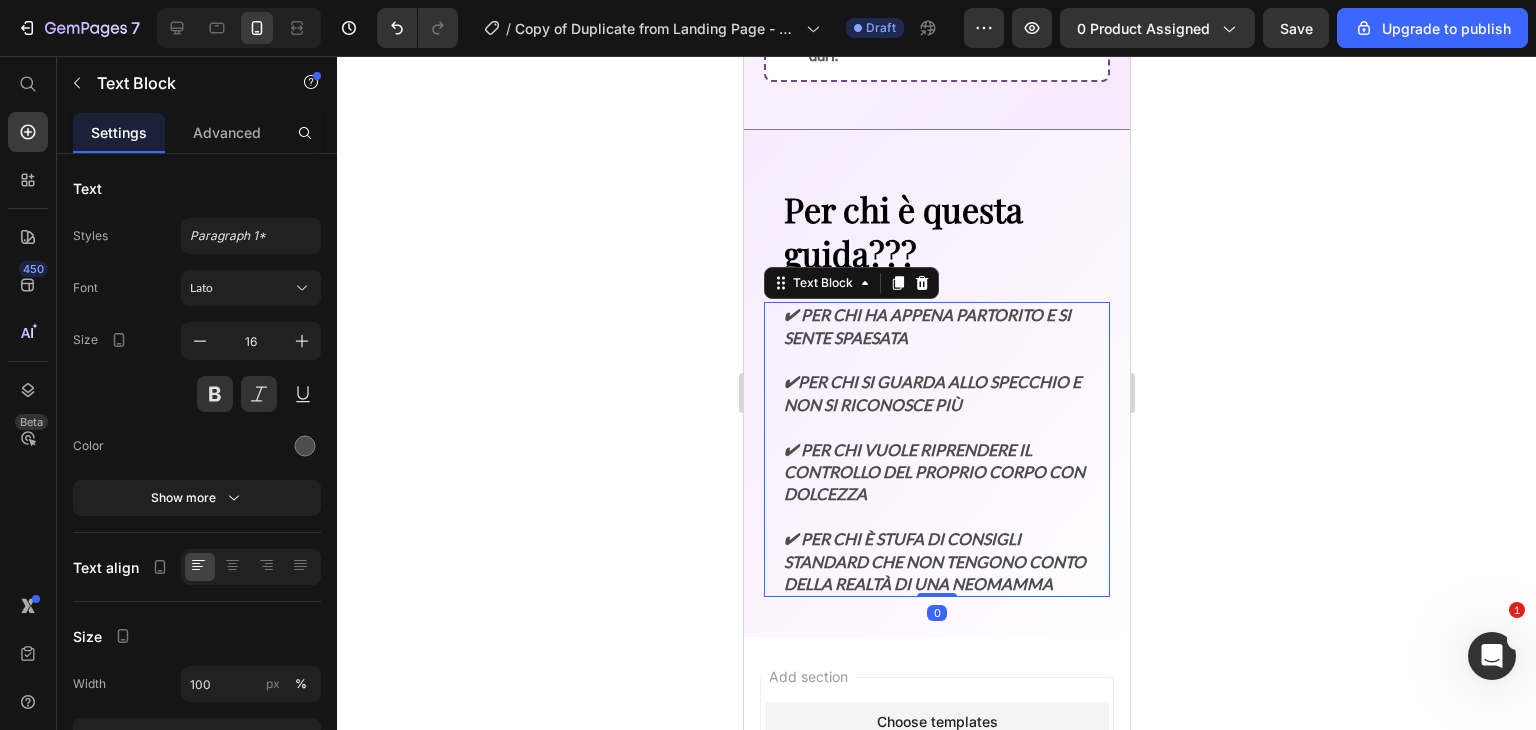 scroll, scrollTop: 3010, scrollLeft: 0, axis: vertical 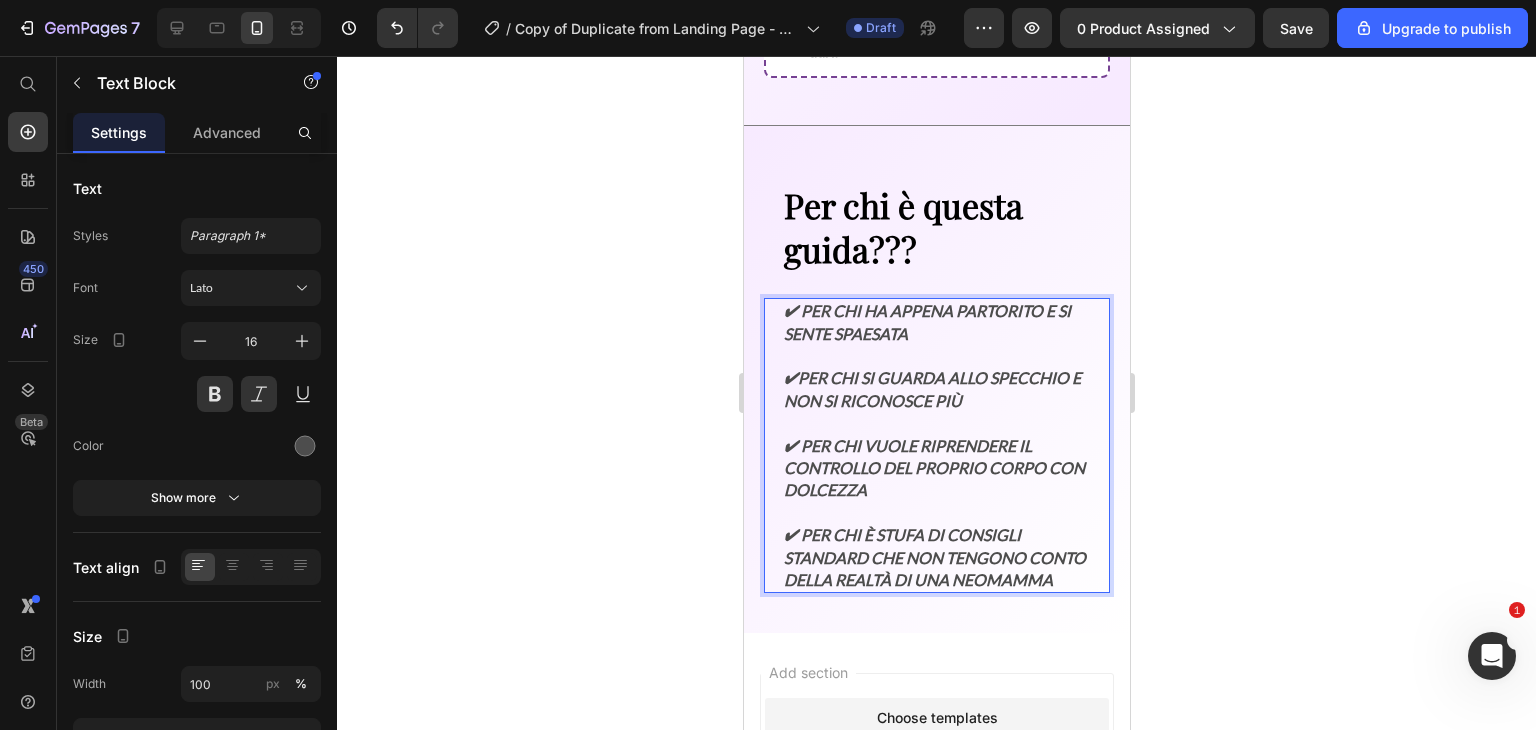 click on "✔ Per chi ha appena partorito e si sente spaesata" at bounding box center [936, 322] 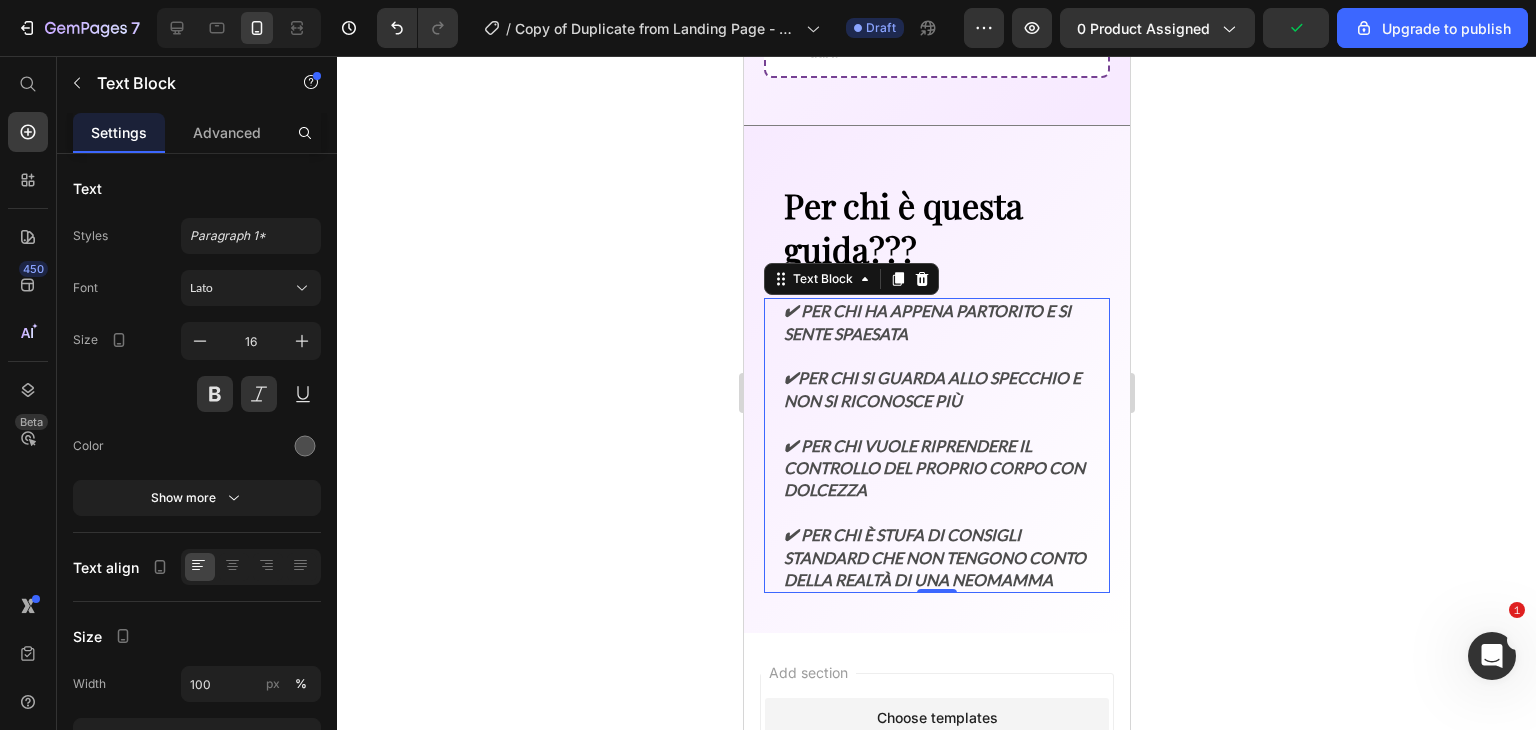 click 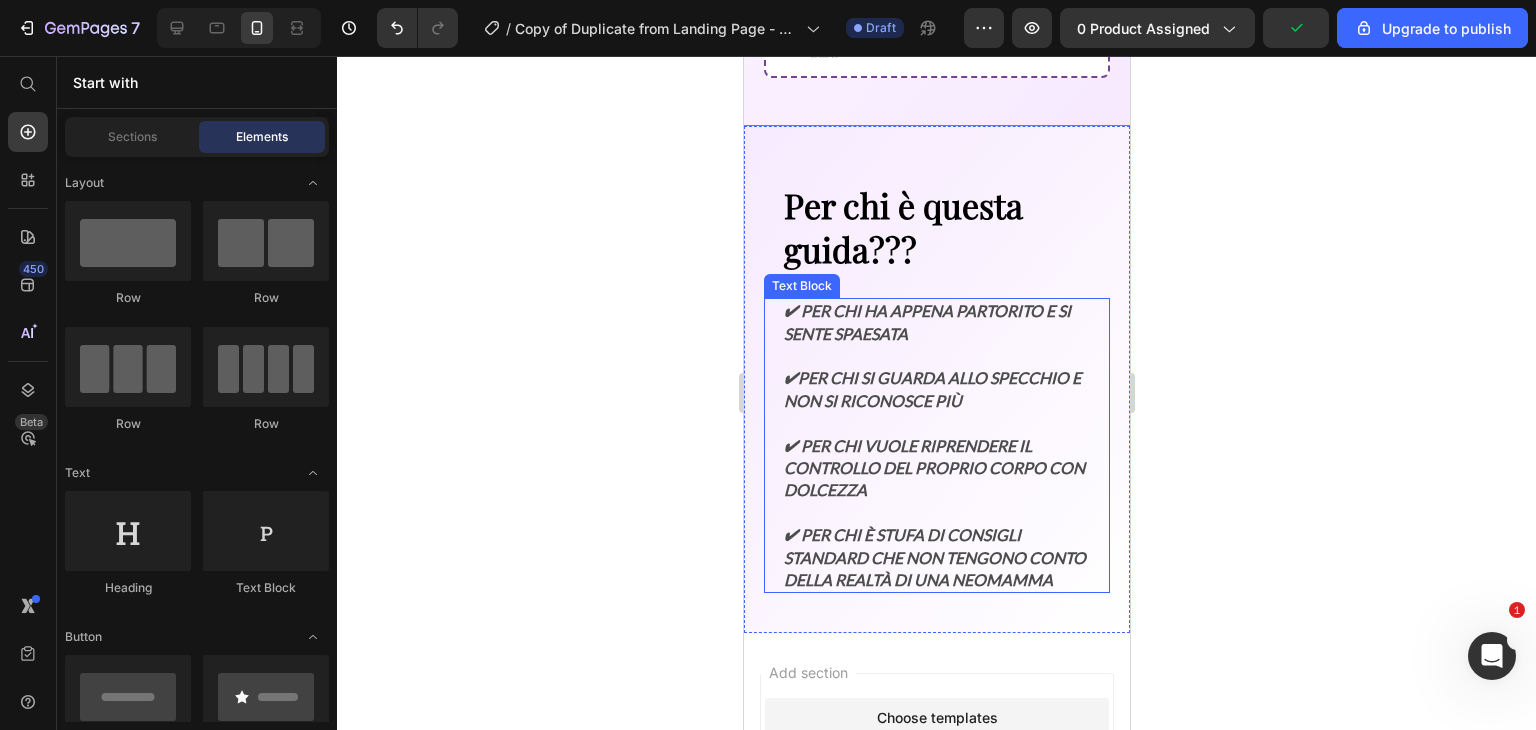 click on "✔ Per chi ha appena partorito e si sente spaesata" at bounding box center [936, 322] 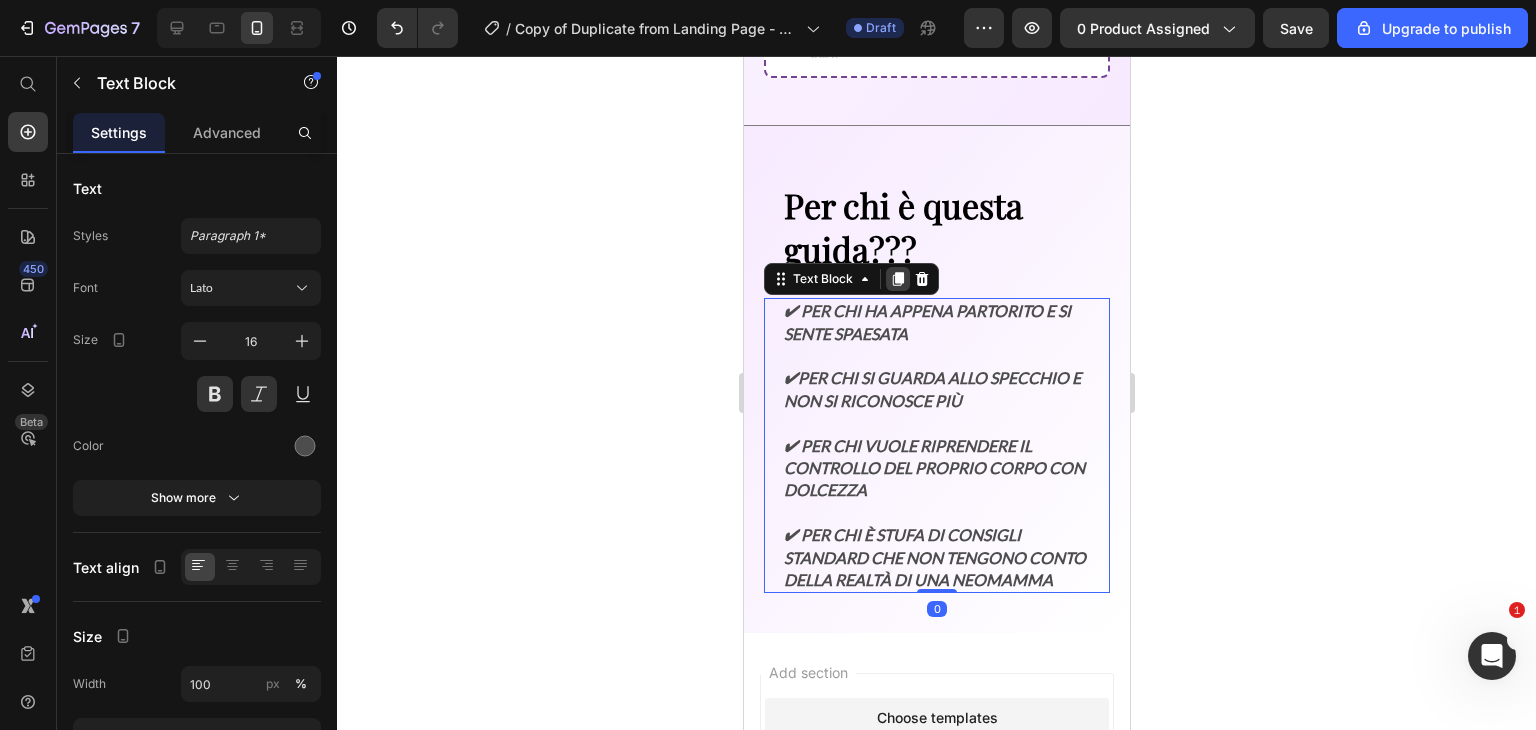 click 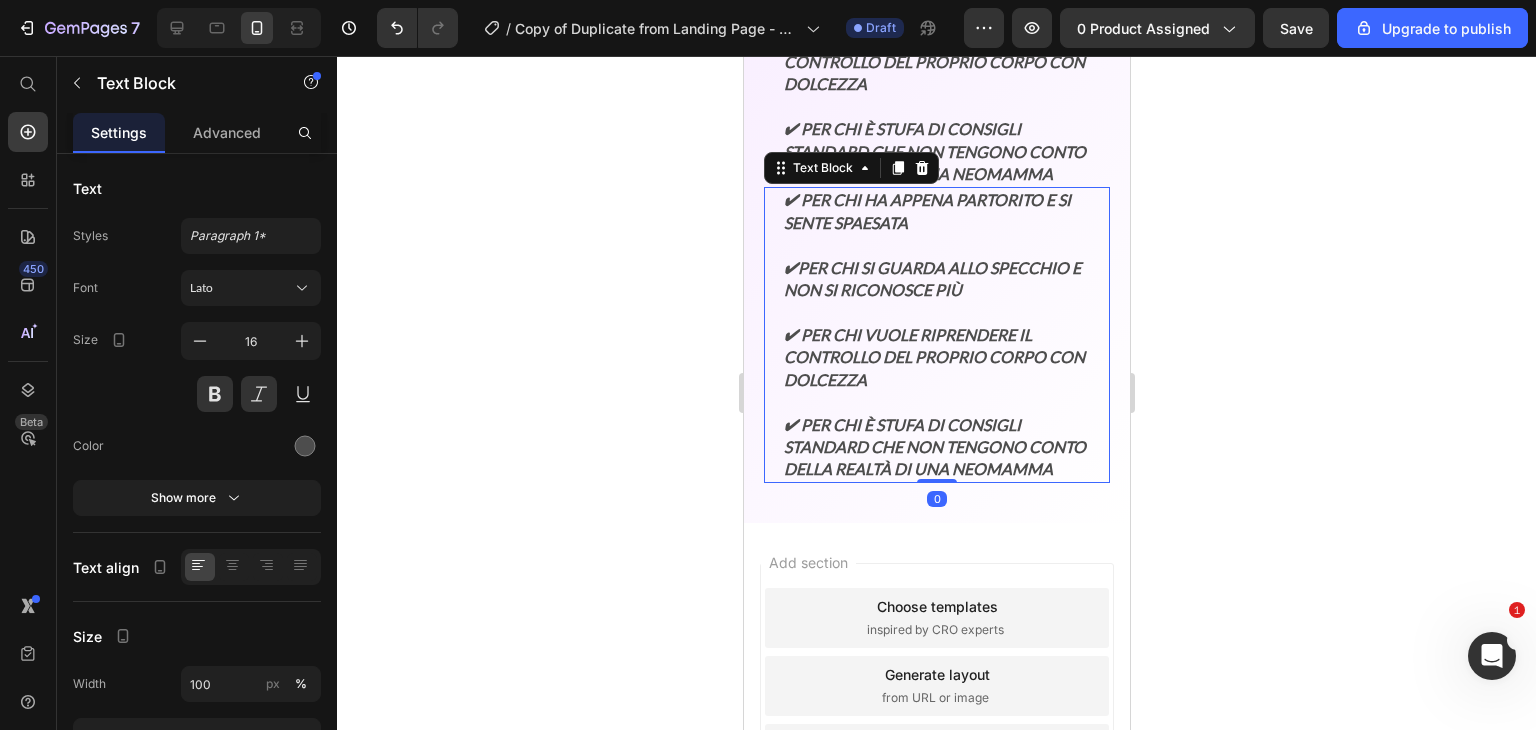 scroll, scrollTop: 3412, scrollLeft: 0, axis: vertical 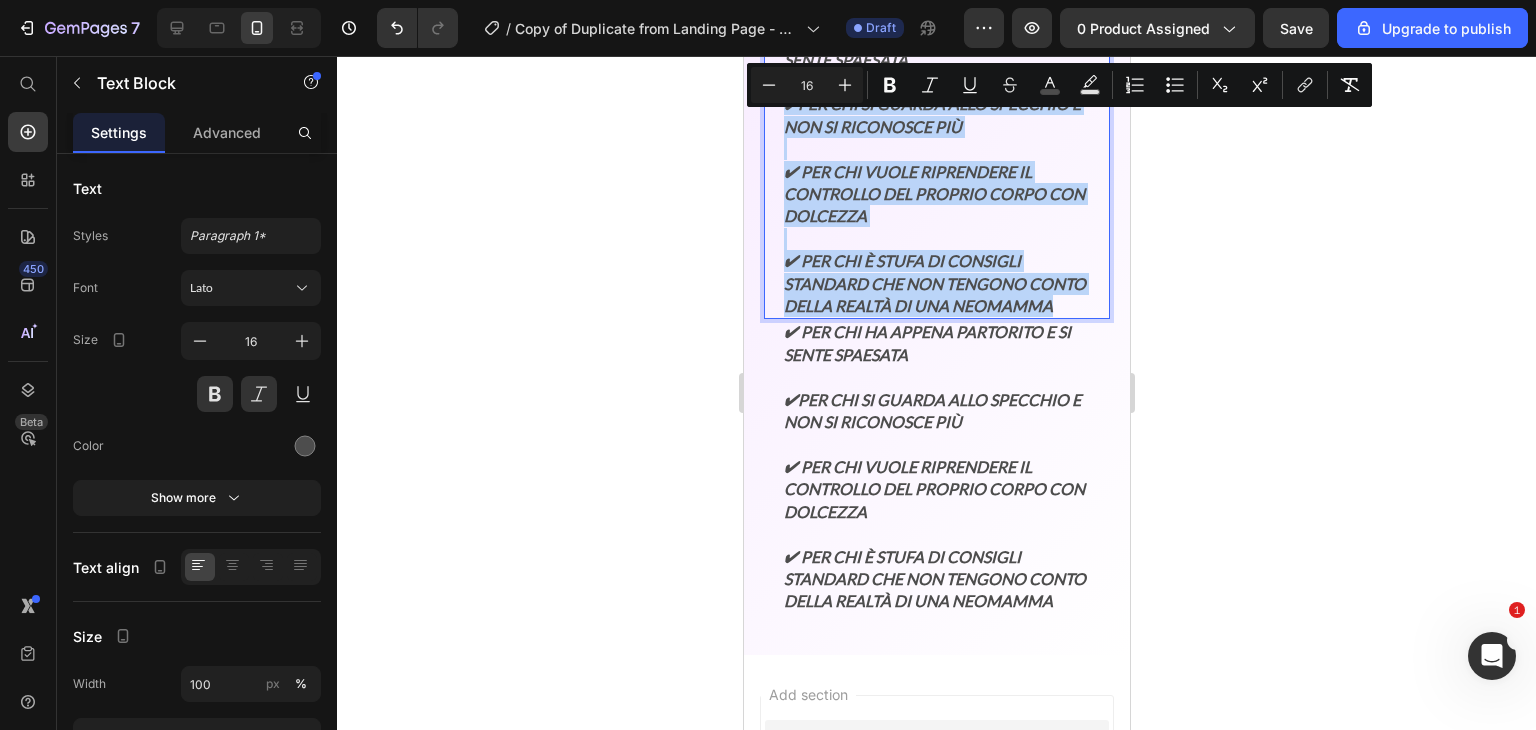 drag, startPoint x: 889, startPoint y: 281, endPoint x: 780, endPoint y: 98, distance: 213.00235 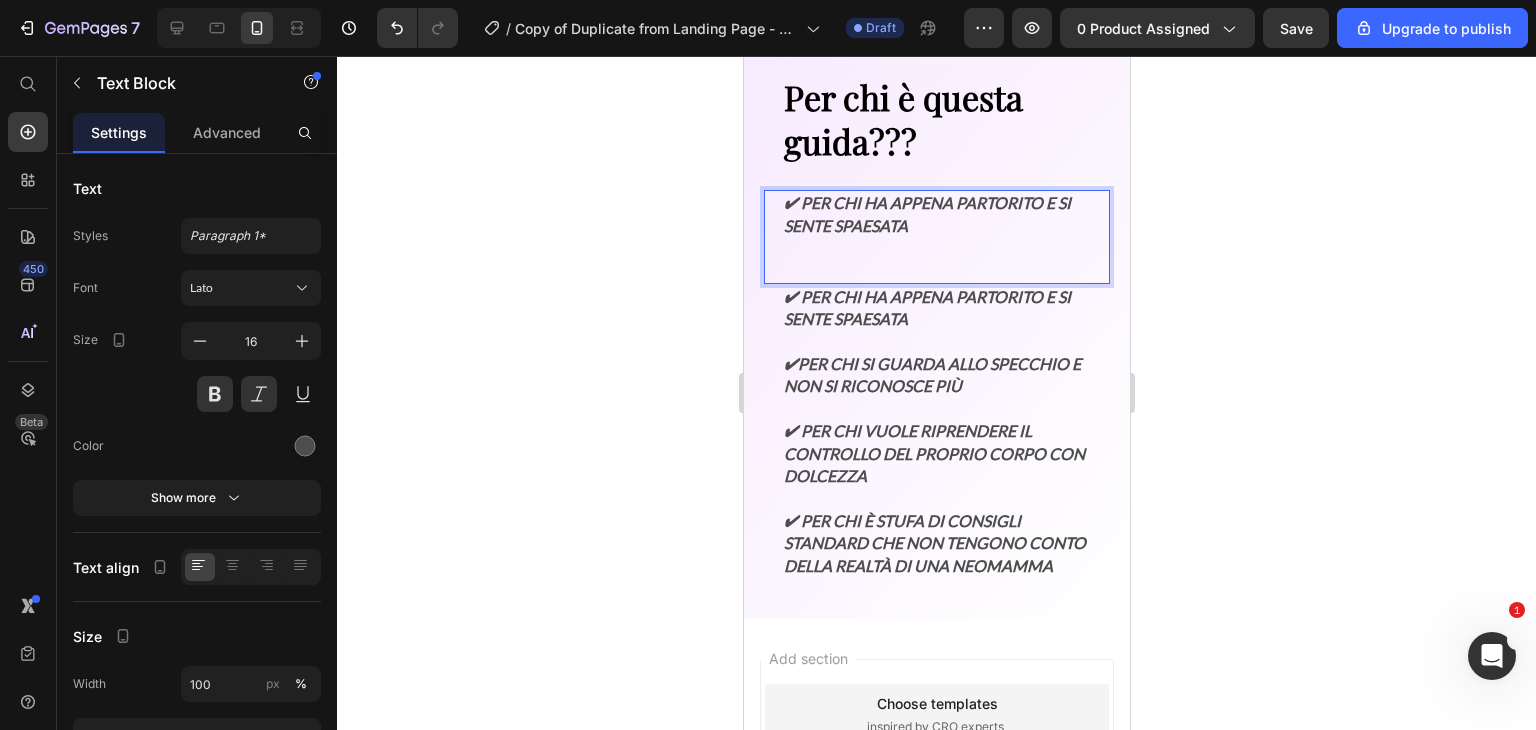 scroll, scrollTop: 3116, scrollLeft: 0, axis: vertical 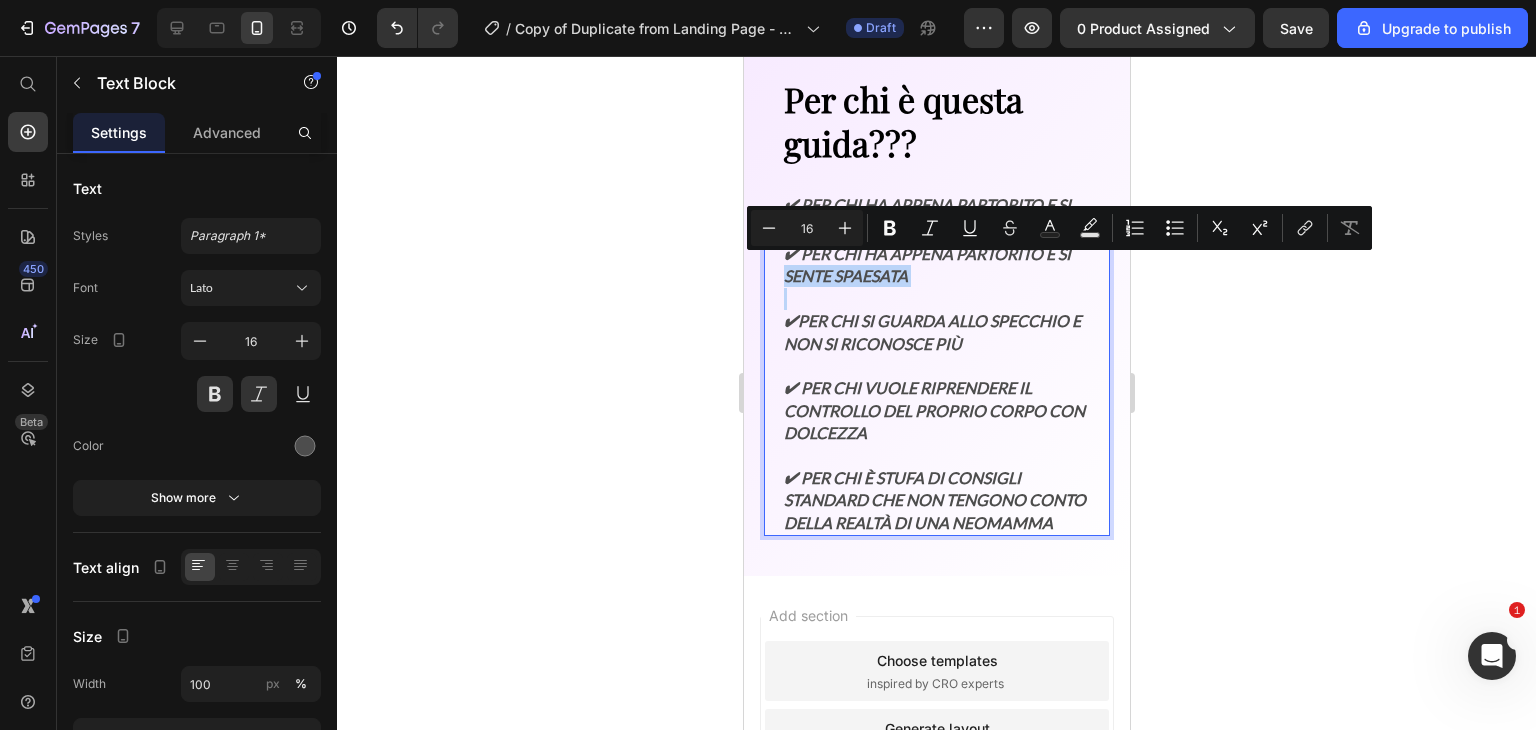 drag, startPoint x: 917, startPoint y: 281, endPoint x: 782, endPoint y: 259, distance: 136.78085 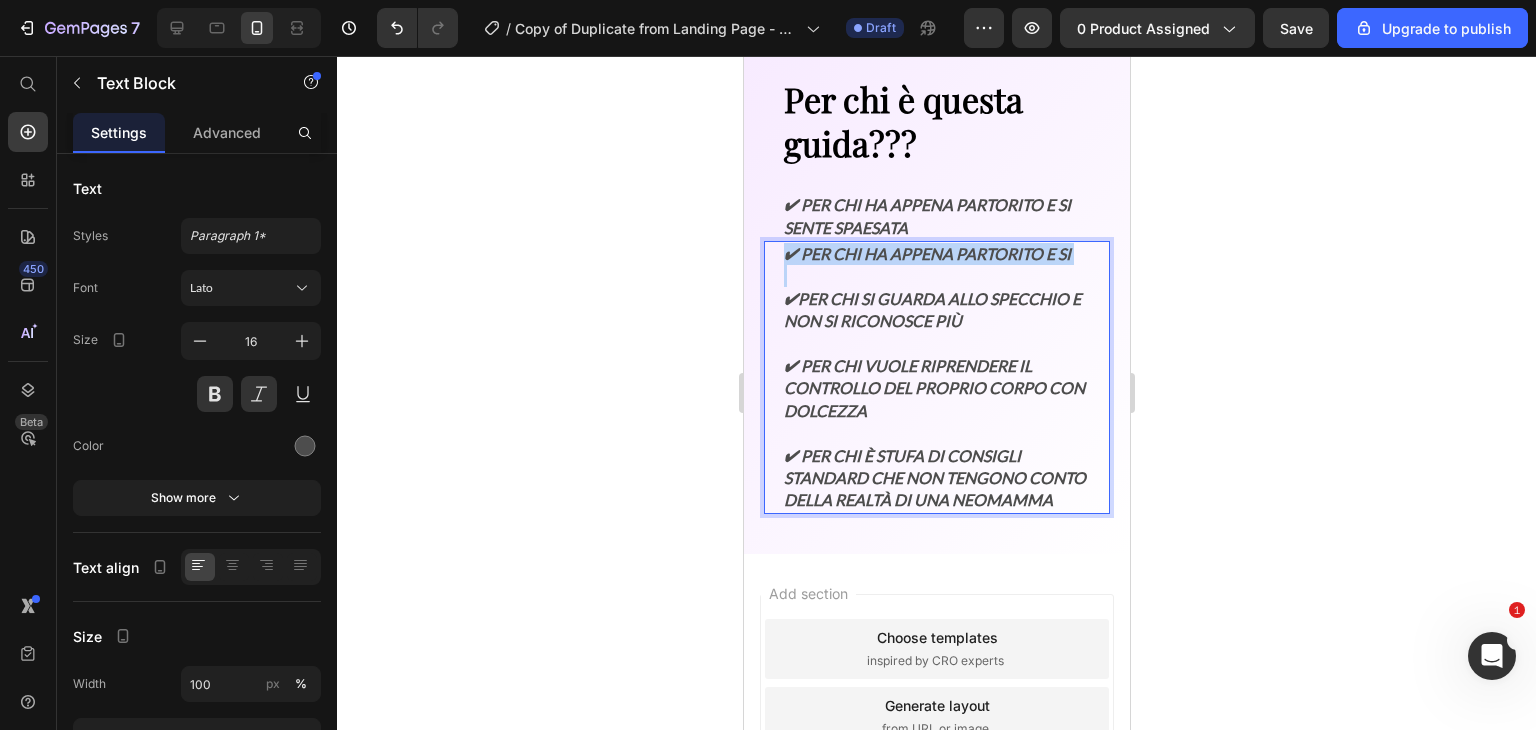 drag, startPoint x: 798, startPoint y: 265, endPoint x: 781, endPoint y: 245, distance: 26.24881 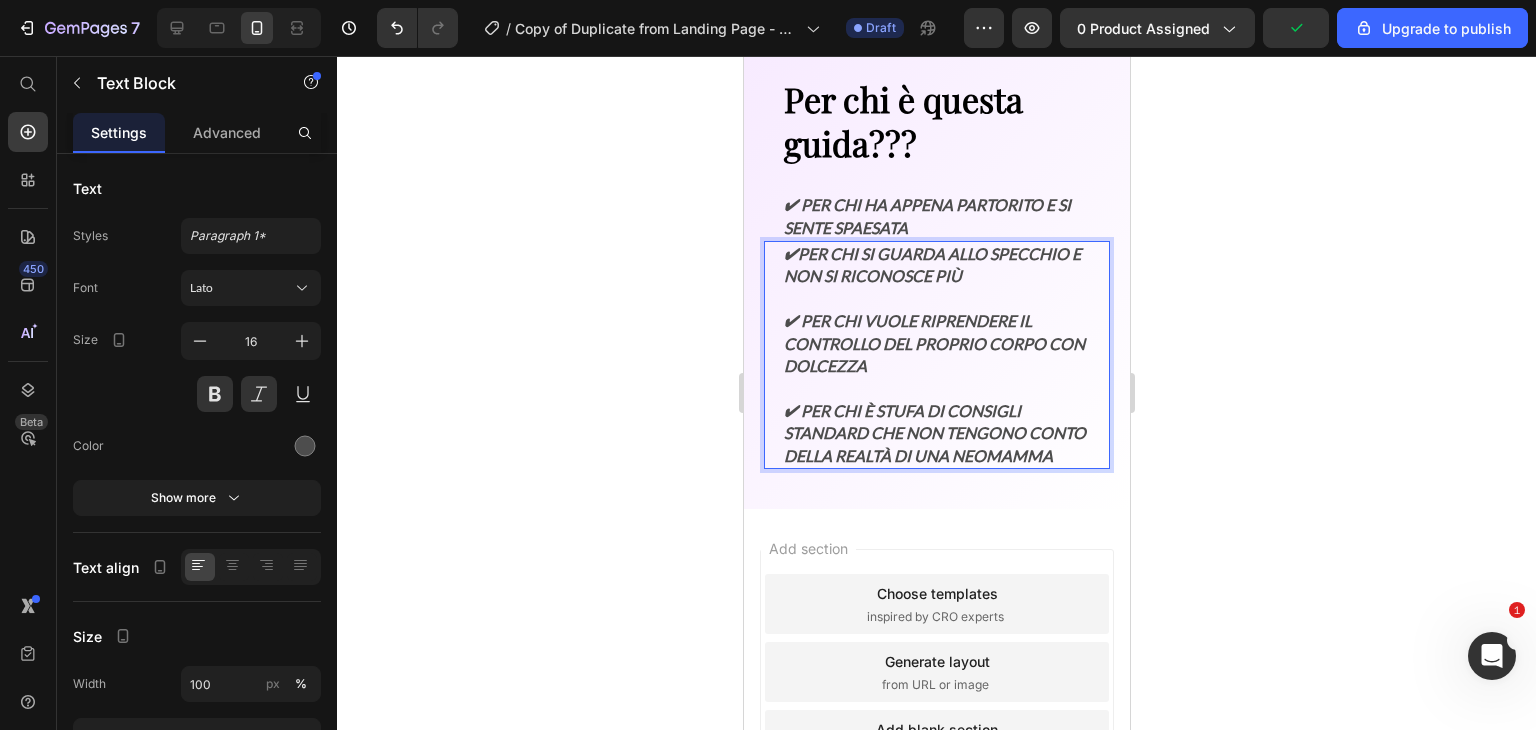 click on "✔ Per chi vuole riprendere il controllo del proprio corpo con dolcezza" at bounding box center [936, 333] 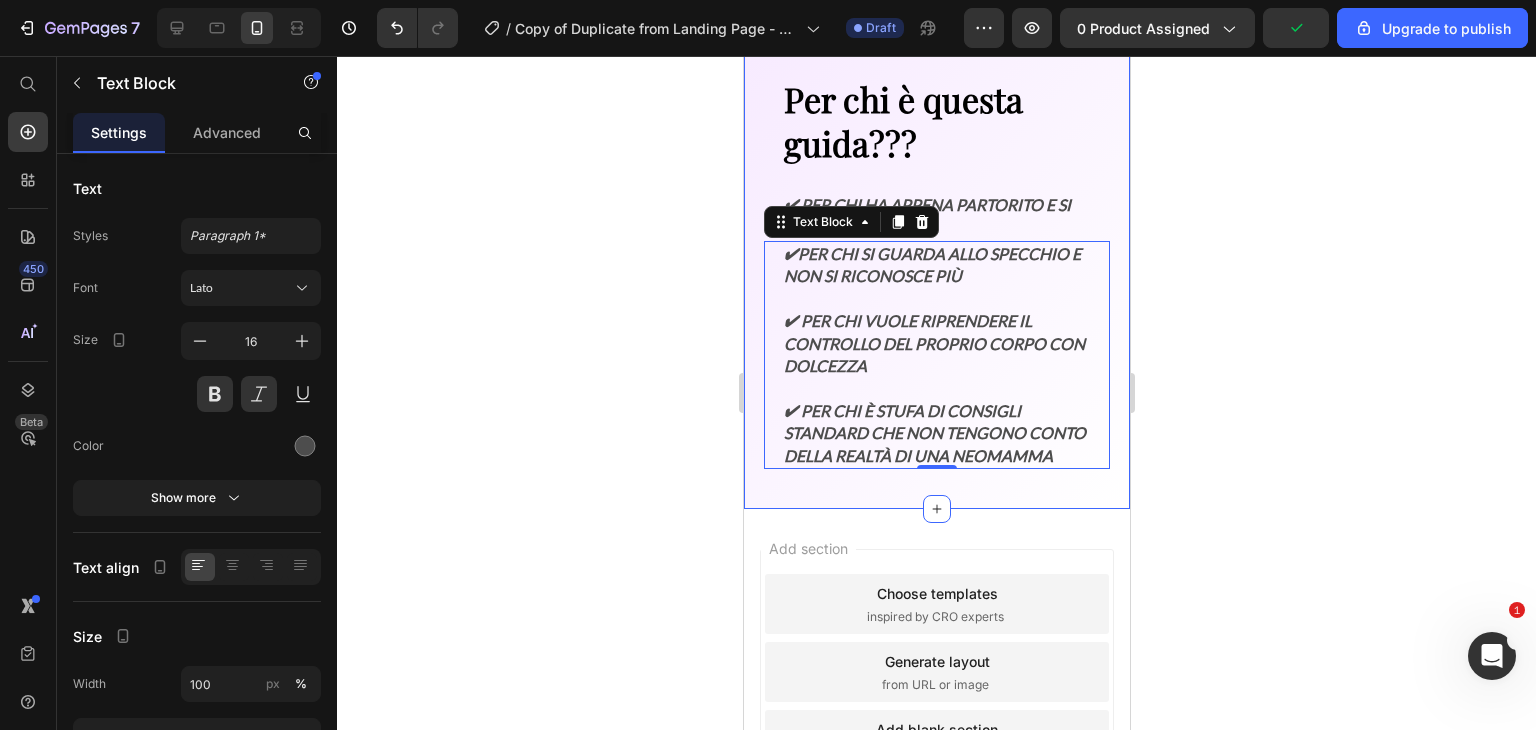 click 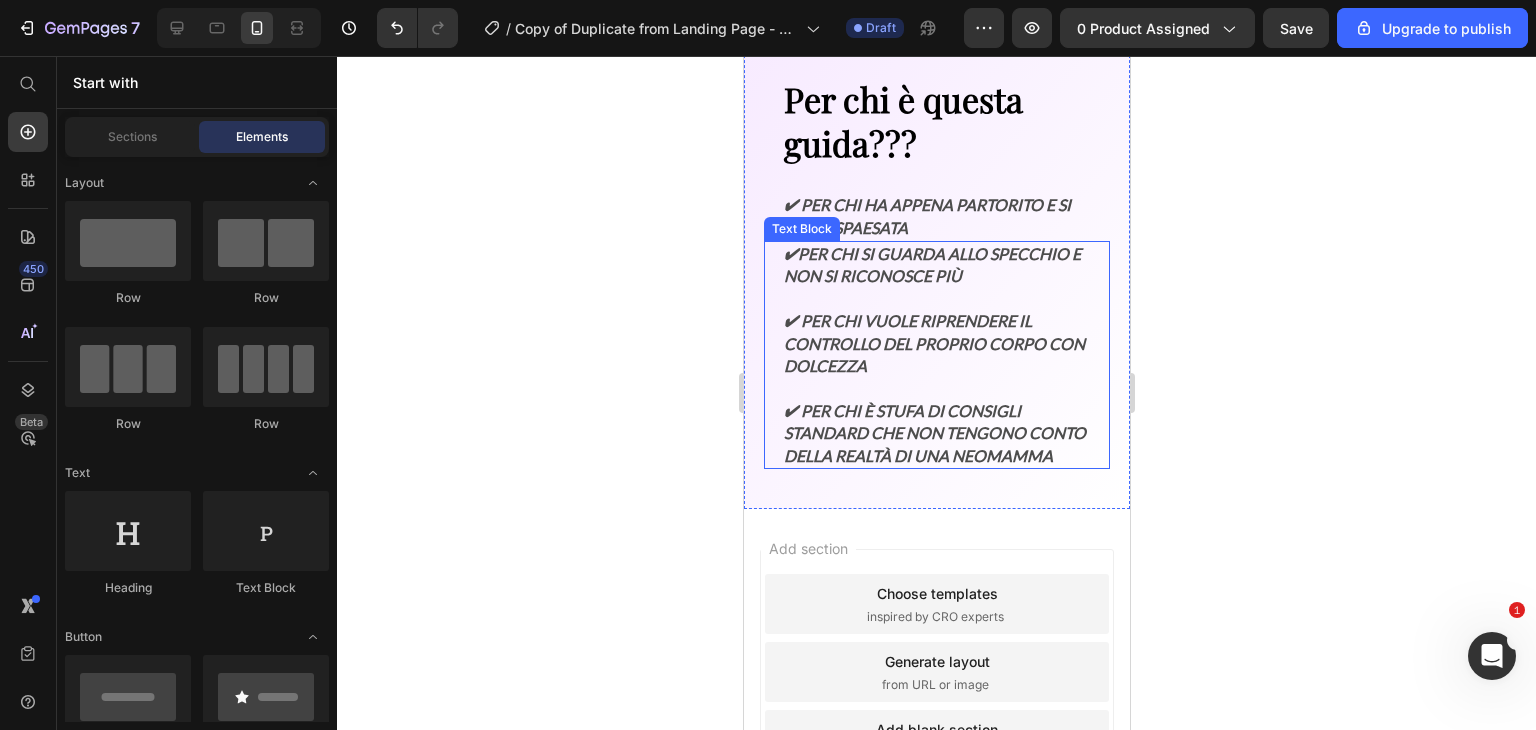 click on "✔  Per chi si guarda allo specchio e non si riconosce più" at bounding box center (936, 265) 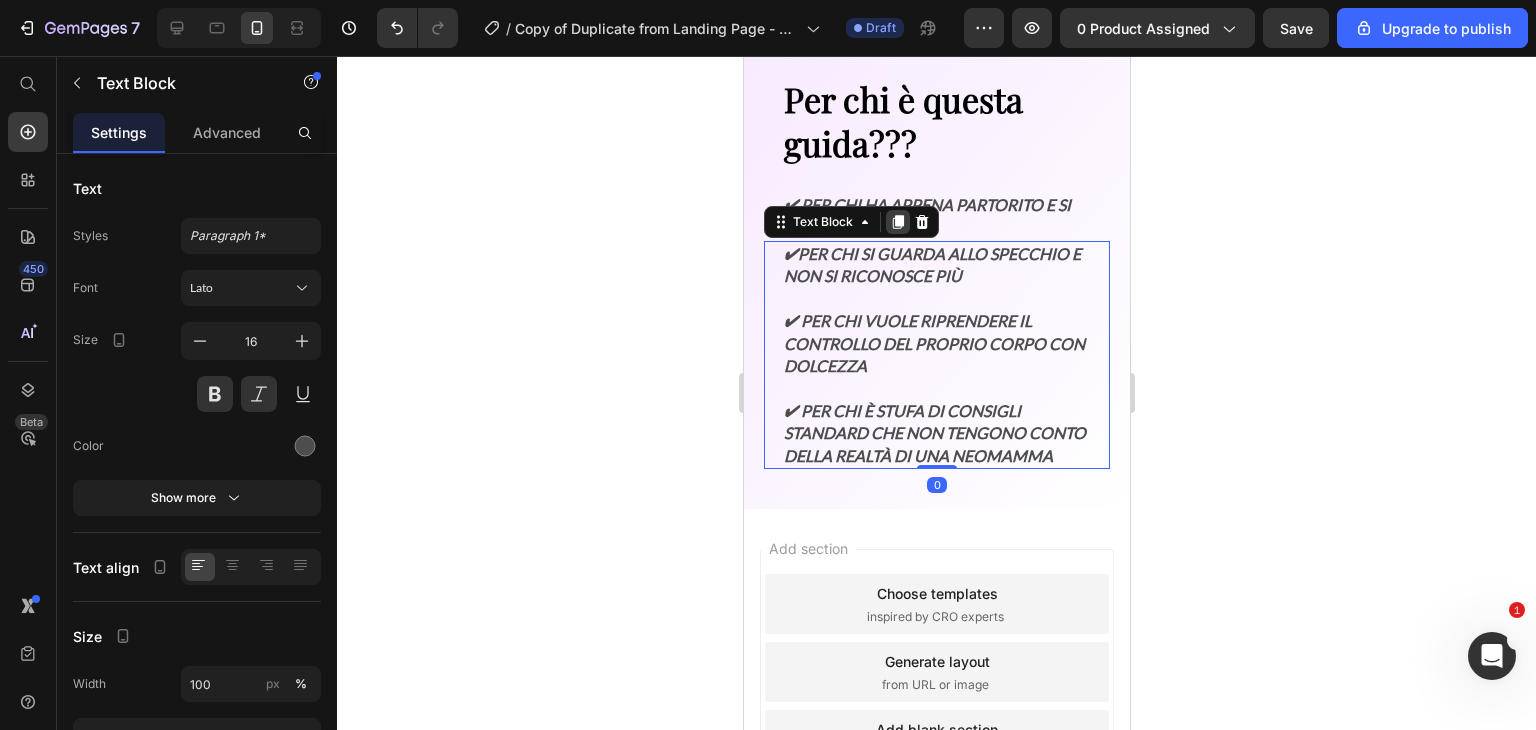 click 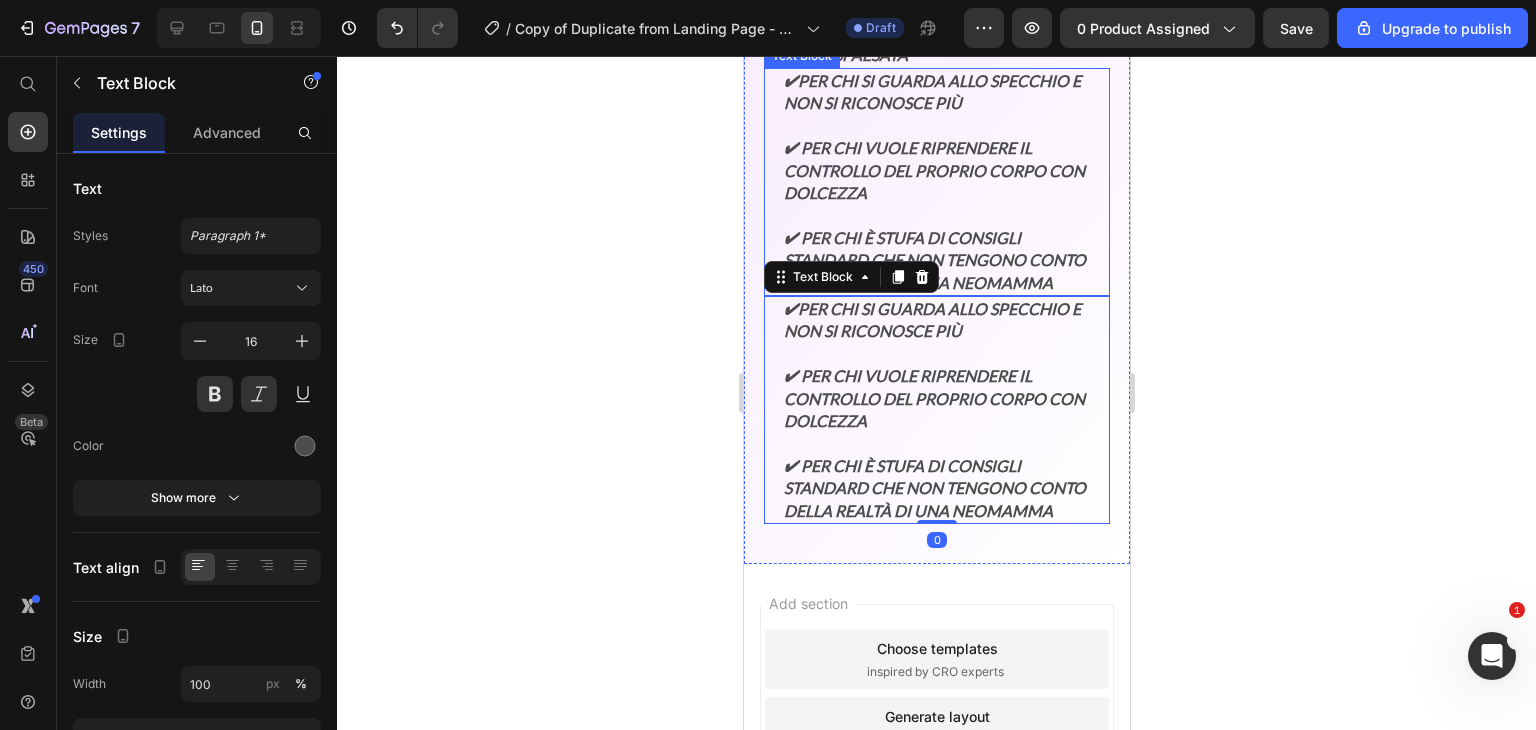 scroll, scrollTop: 3301, scrollLeft: 0, axis: vertical 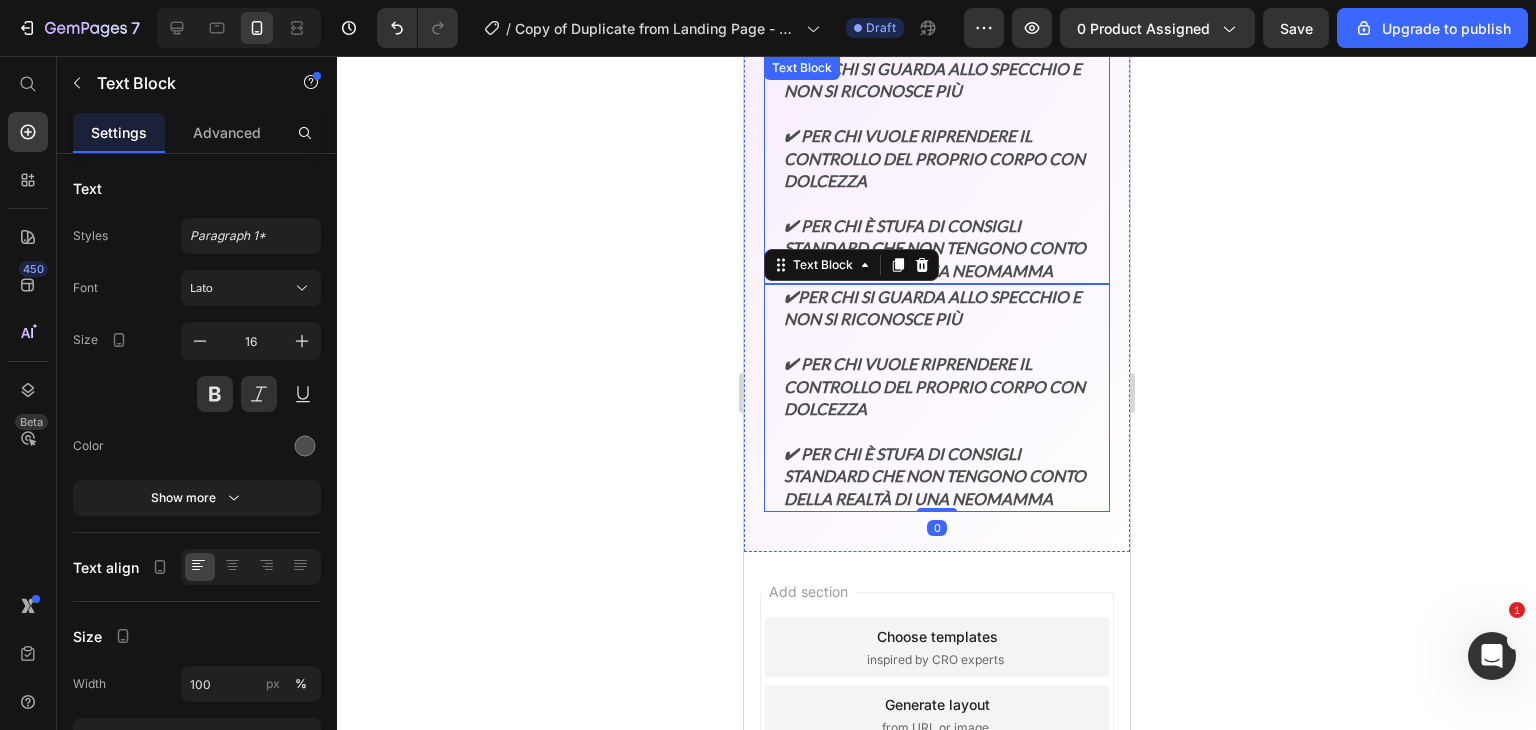 click on "⁠⁠⁠⁠⁠⁠⁠ ✔ Per chi vuole riprendere il controllo del proprio corpo con dolcezza" at bounding box center (936, 148) 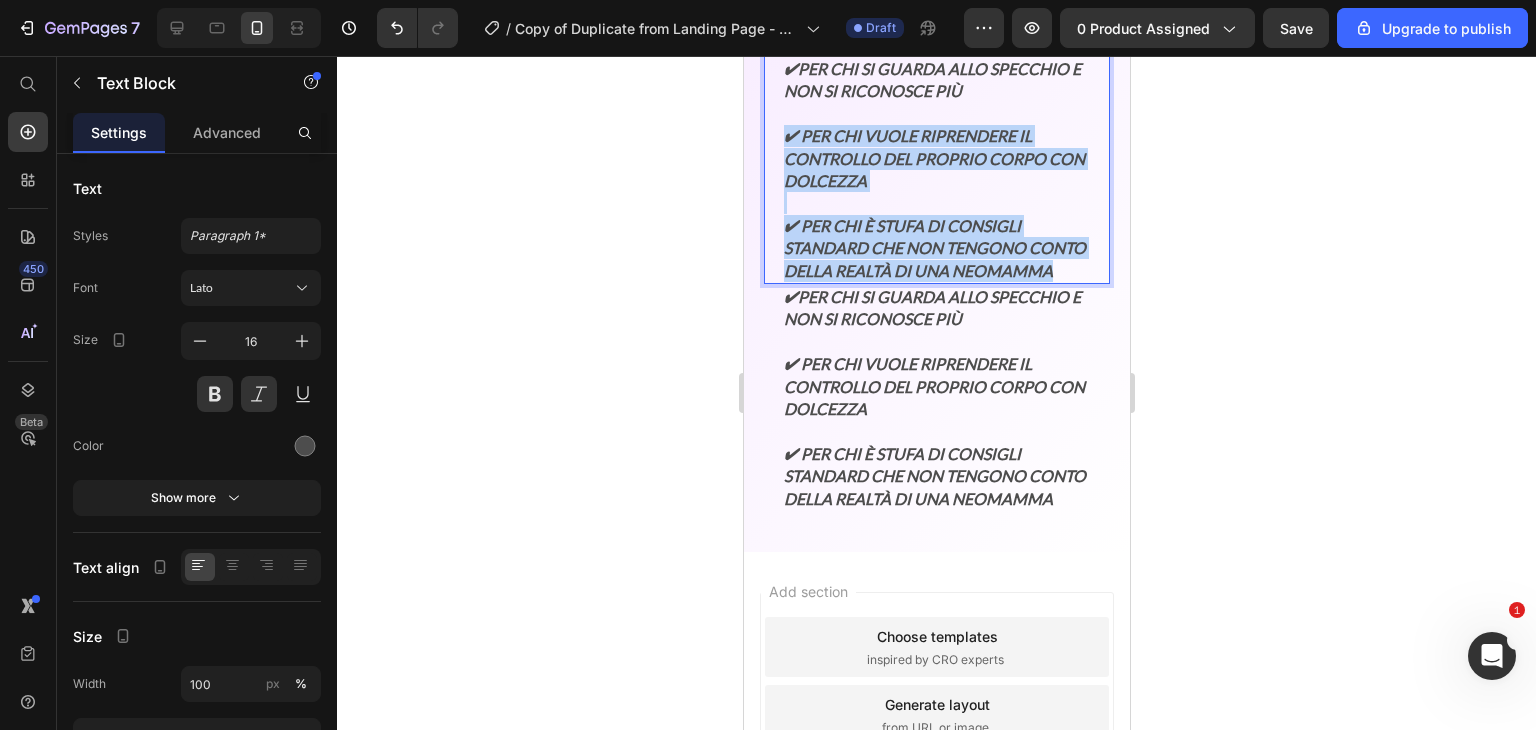 drag, startPoint x: 992, startPoint y: 278, endPoint x: 778, endPoint y: 129, distance: 260.76233 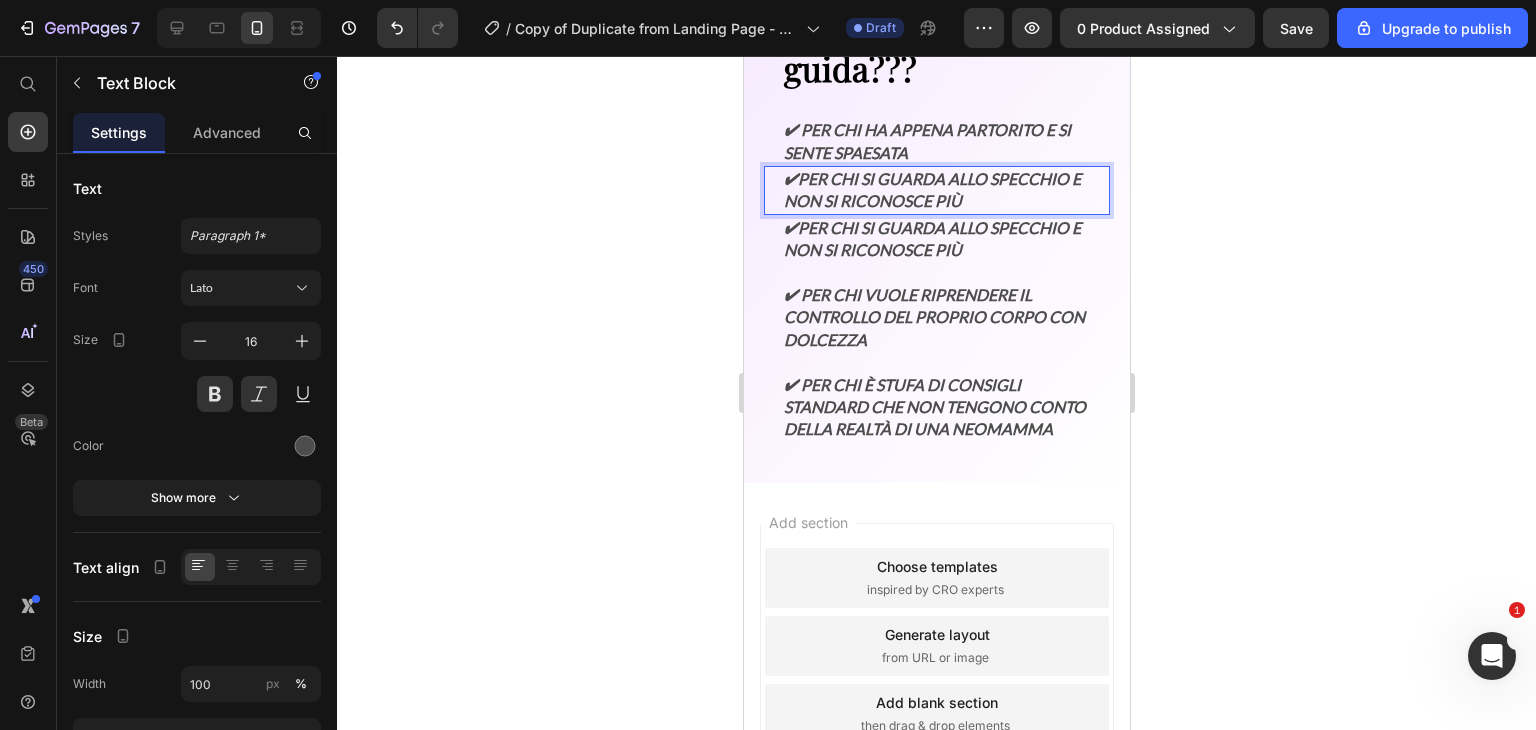 scroll, scrollTop: 3122, scrollLeft: 0, axis: vertical 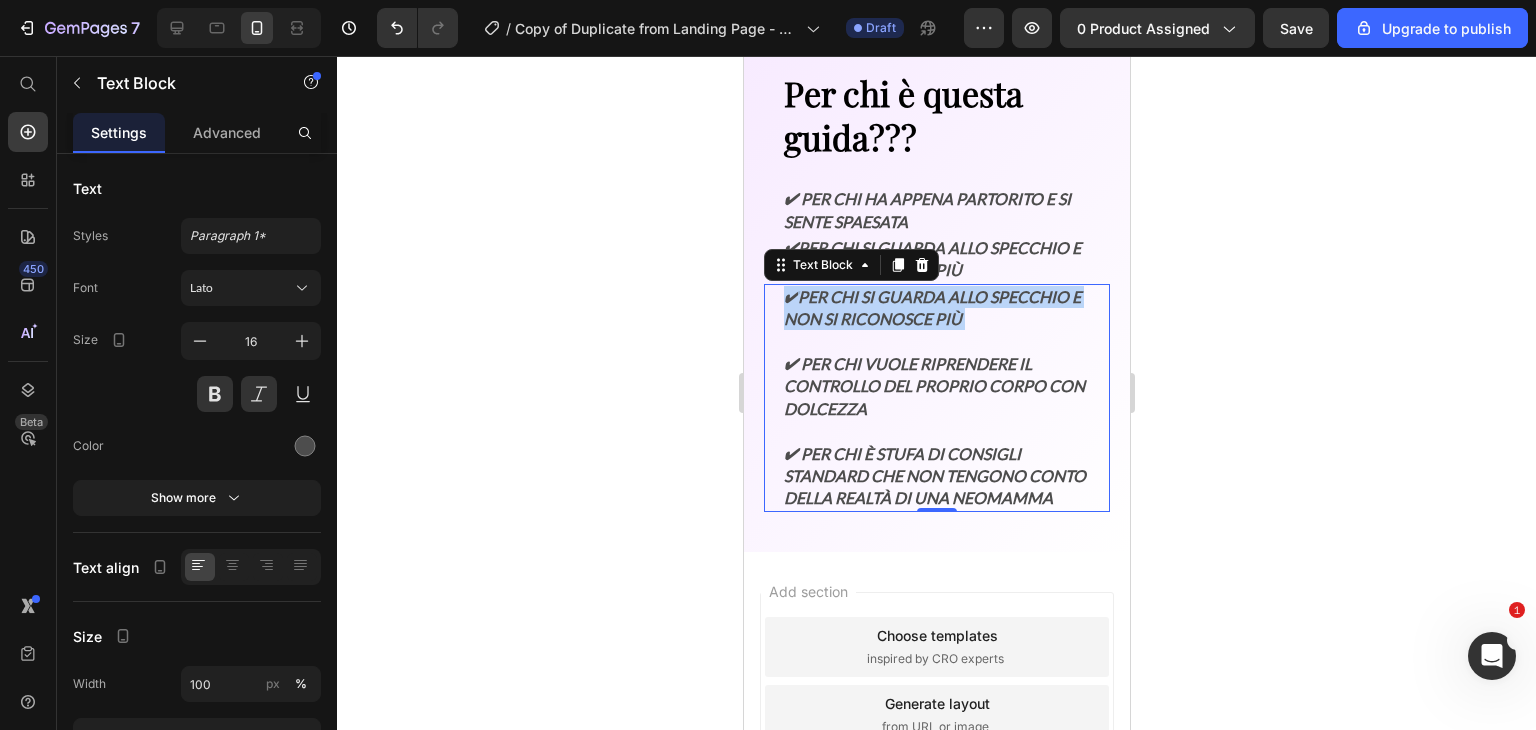 drag, startPoint x: 805, startPoint y: 333, endPoint x: 783, endPoint y: 283, distance: 54.626 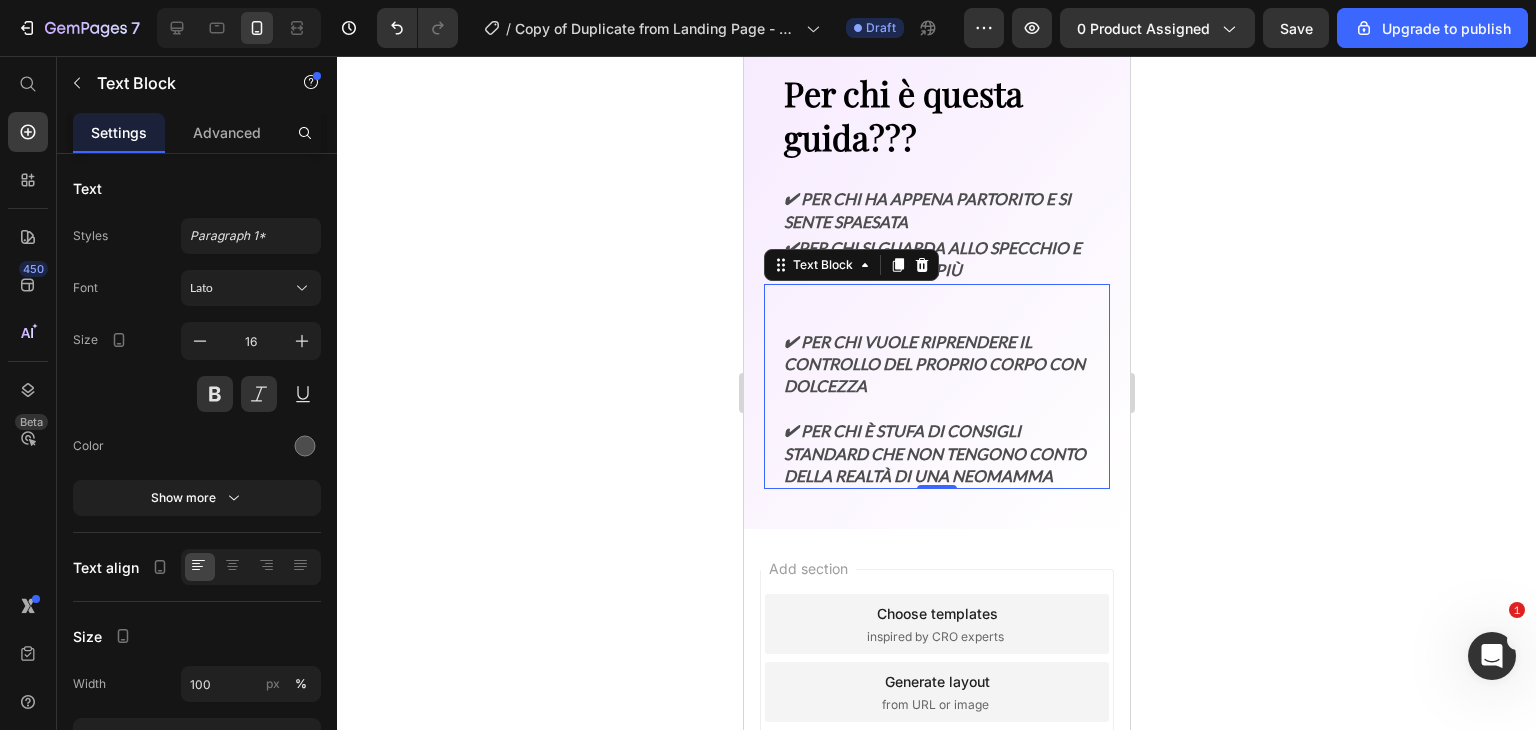click on "✔ Per chi vuole riprendere il controllo del proprio corpo con dolcezza" at bounding box center [936, 353] 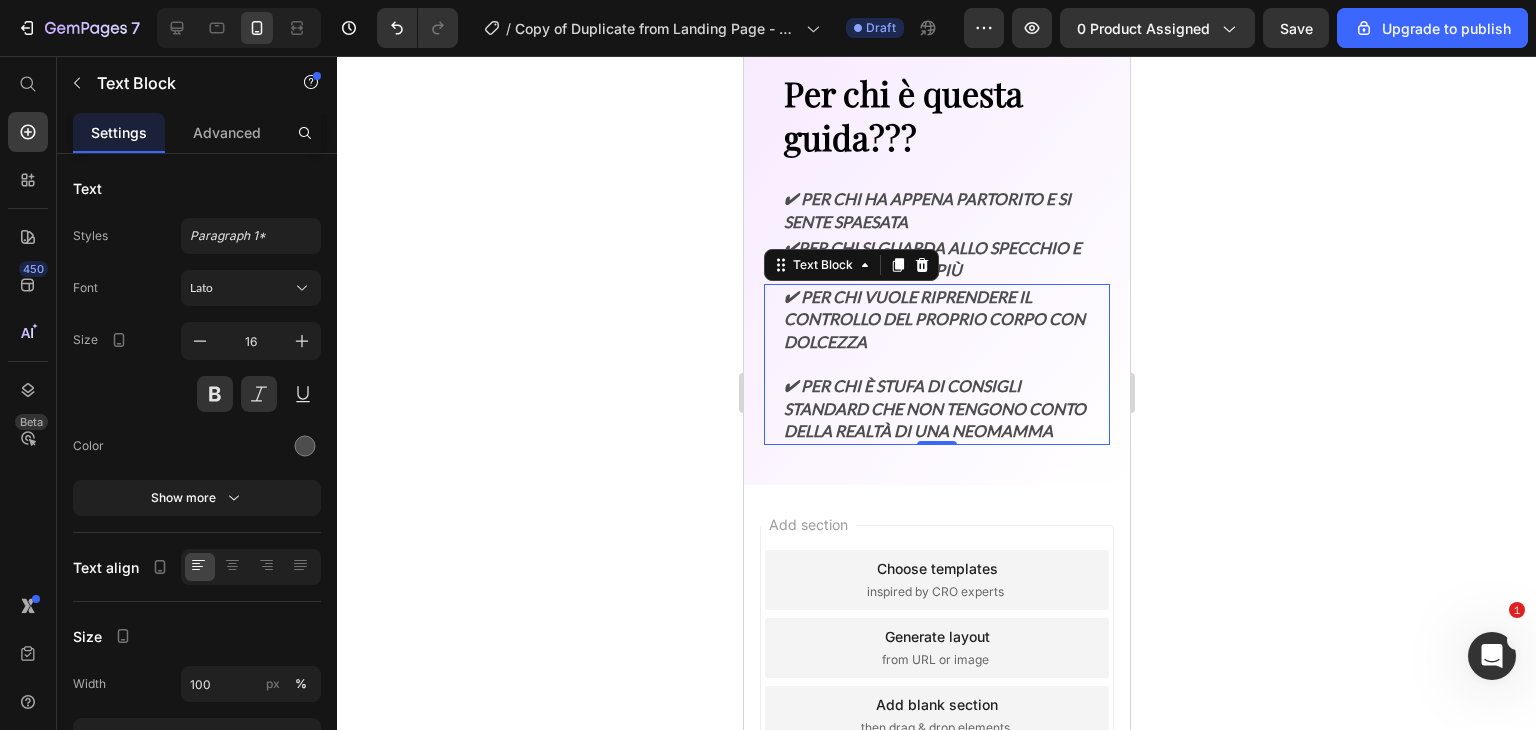 click on "✔ Per chi è stufa di consigli standard che non tengono conto della realtà di una neomamma" at bounding box center [936, 398] 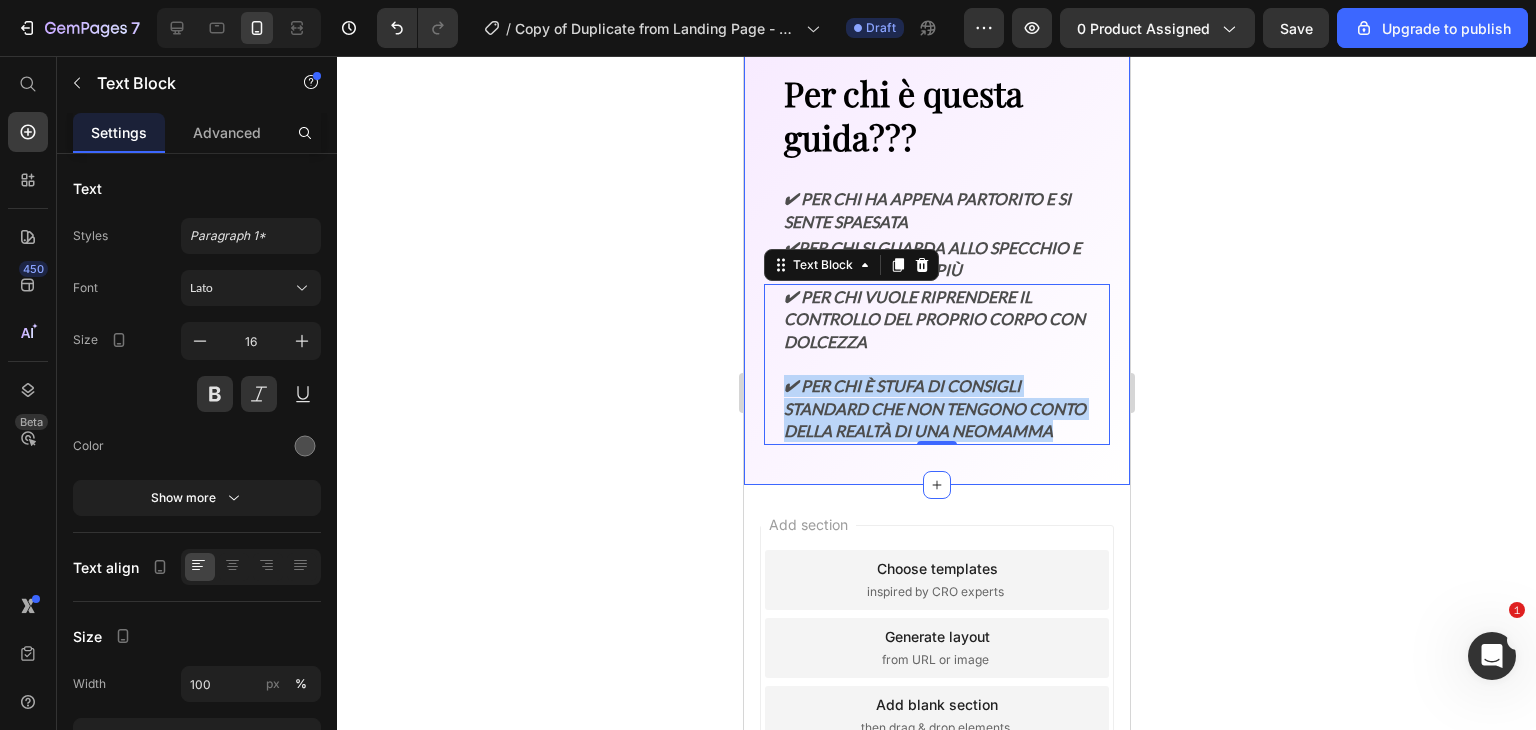 drag, startPoint x: 785, startPoint y: 374, endPoint x: 897, endPoint y: 462, distance: 142.43594 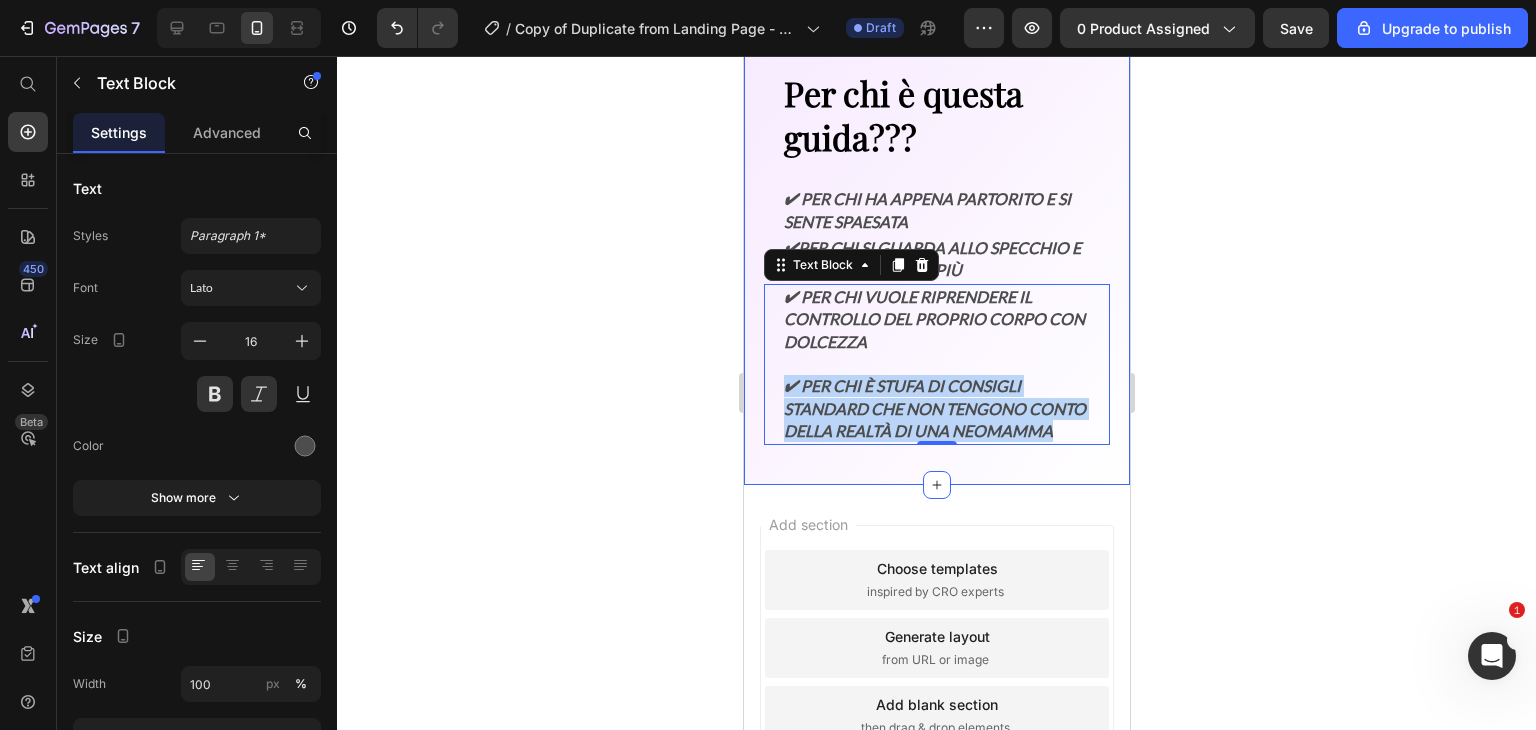 click on "Per chi è questa guida??? Text Block ✔ Per chi ha appena partorito e si sente spaesata Text Block ✔  Per chi si guarda allo specchio e non si riconosce più Text Block ✔ Per chi vuole riprendere il controllo del proprio corpo con dolcezza ⁠⁠⁠⁠⁠⁠⁠ ✔ Per chi è stufa di consigli standard che non tengono conto della realtà di una neomamma Text Block   0 Section 8" at bounding box center [936, 249] 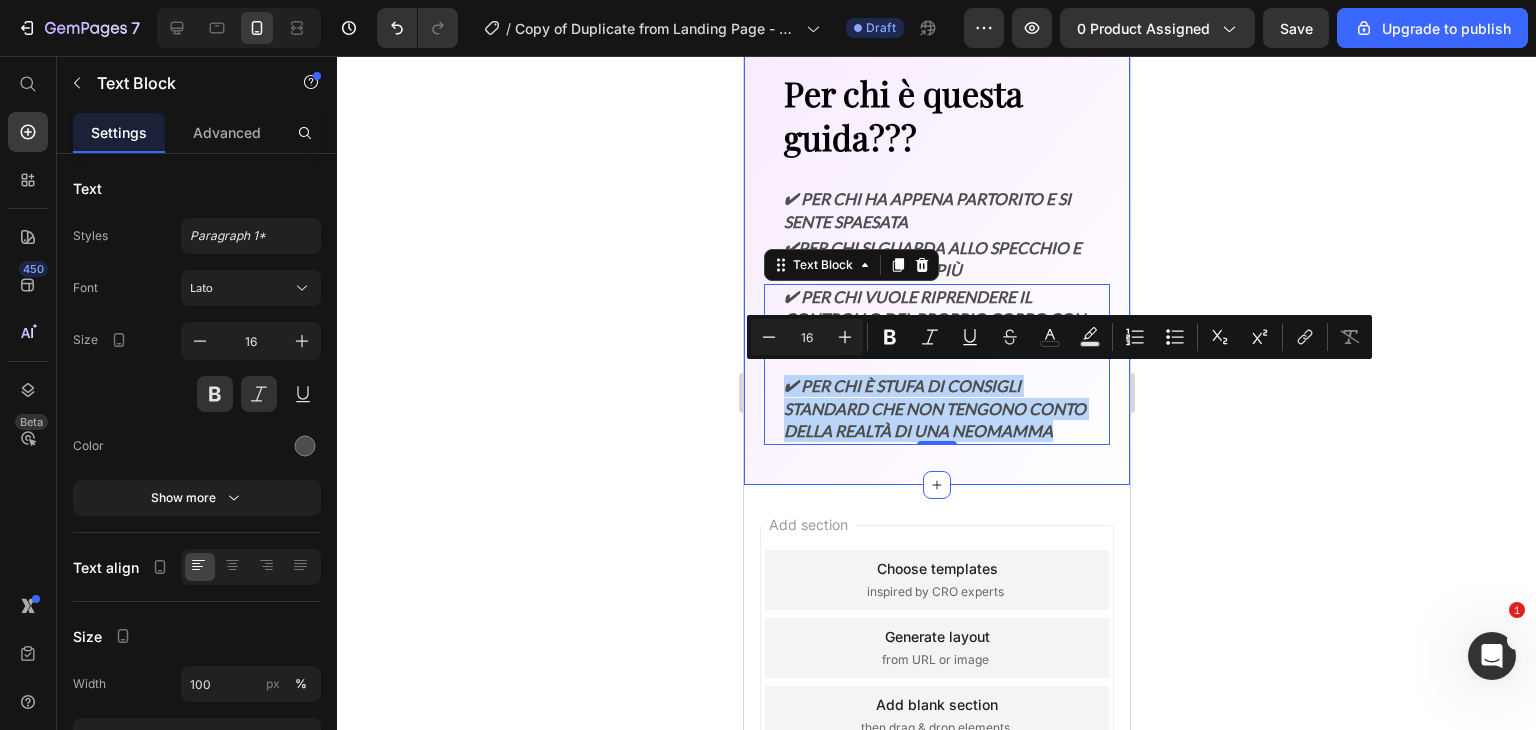 copy on "✔ Per chi è stufa di consigli standard che non tengono conto della realtà di una neomamma" 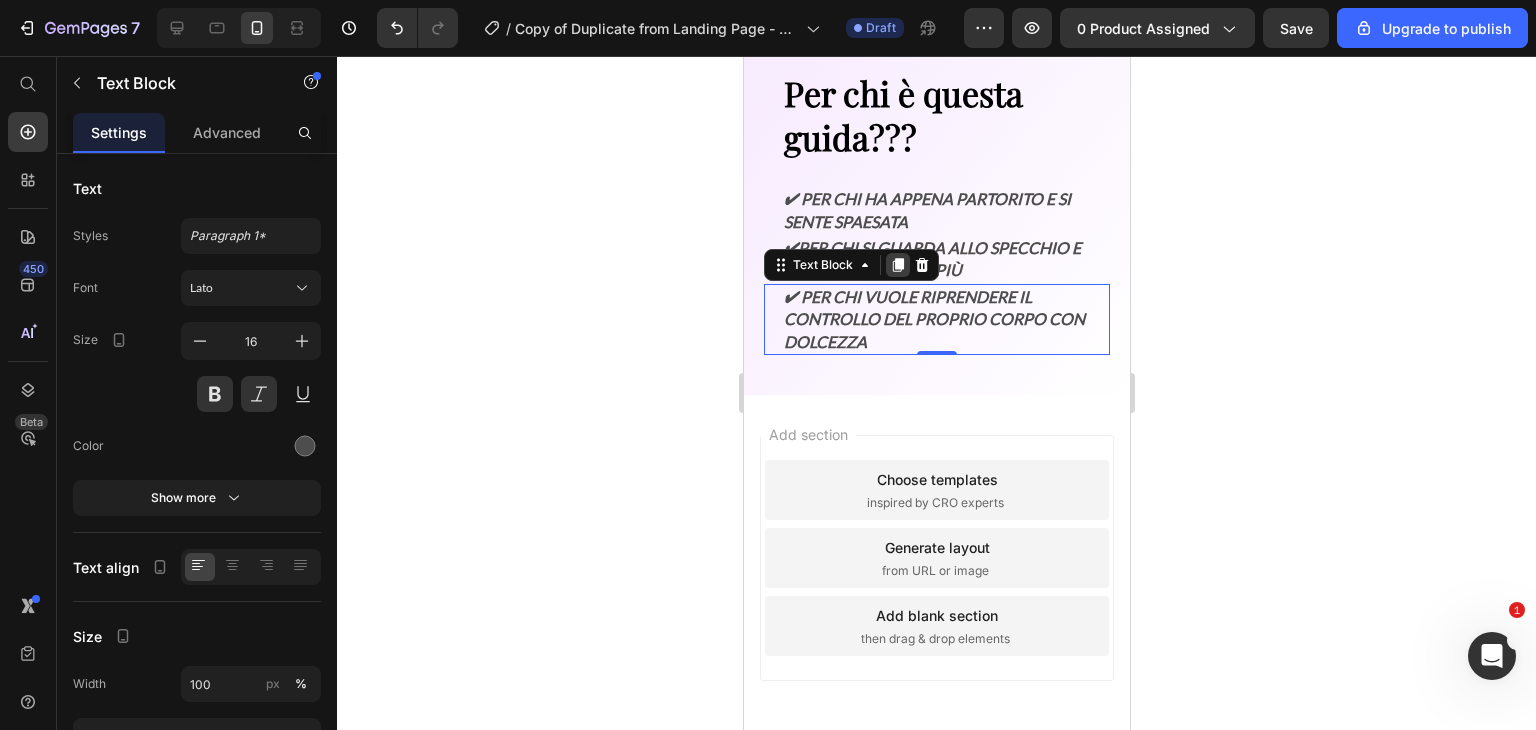 click at bounding box center [897, 265] 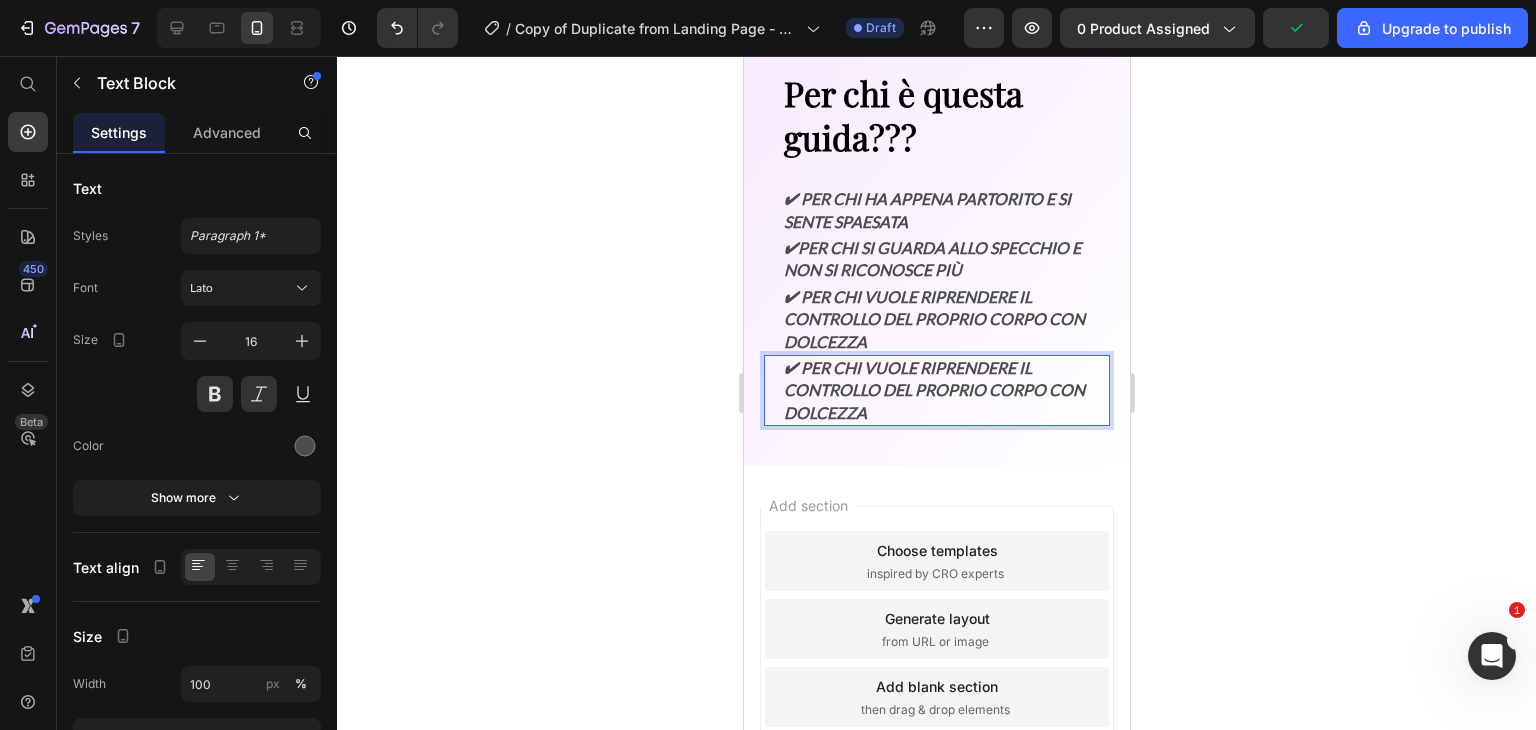 click on "✔ Per chi vuole riprendere il controllo del proprio corpo con dolcezza" at bounding box center (936, 390) 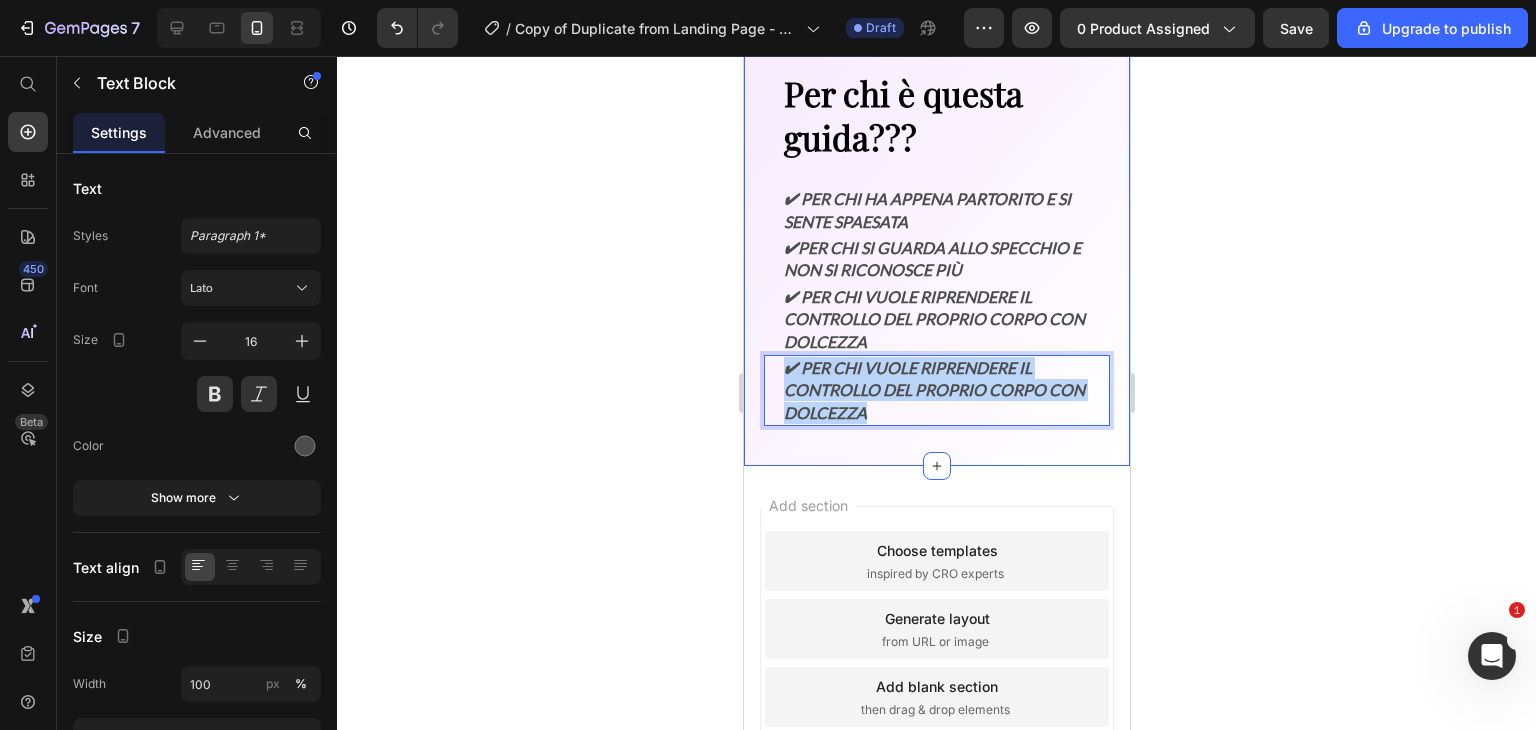 drag, startPoint x: 785, startPoint y: 357, endPoint x: 909, endPoint y: 420, distance: 139.0863 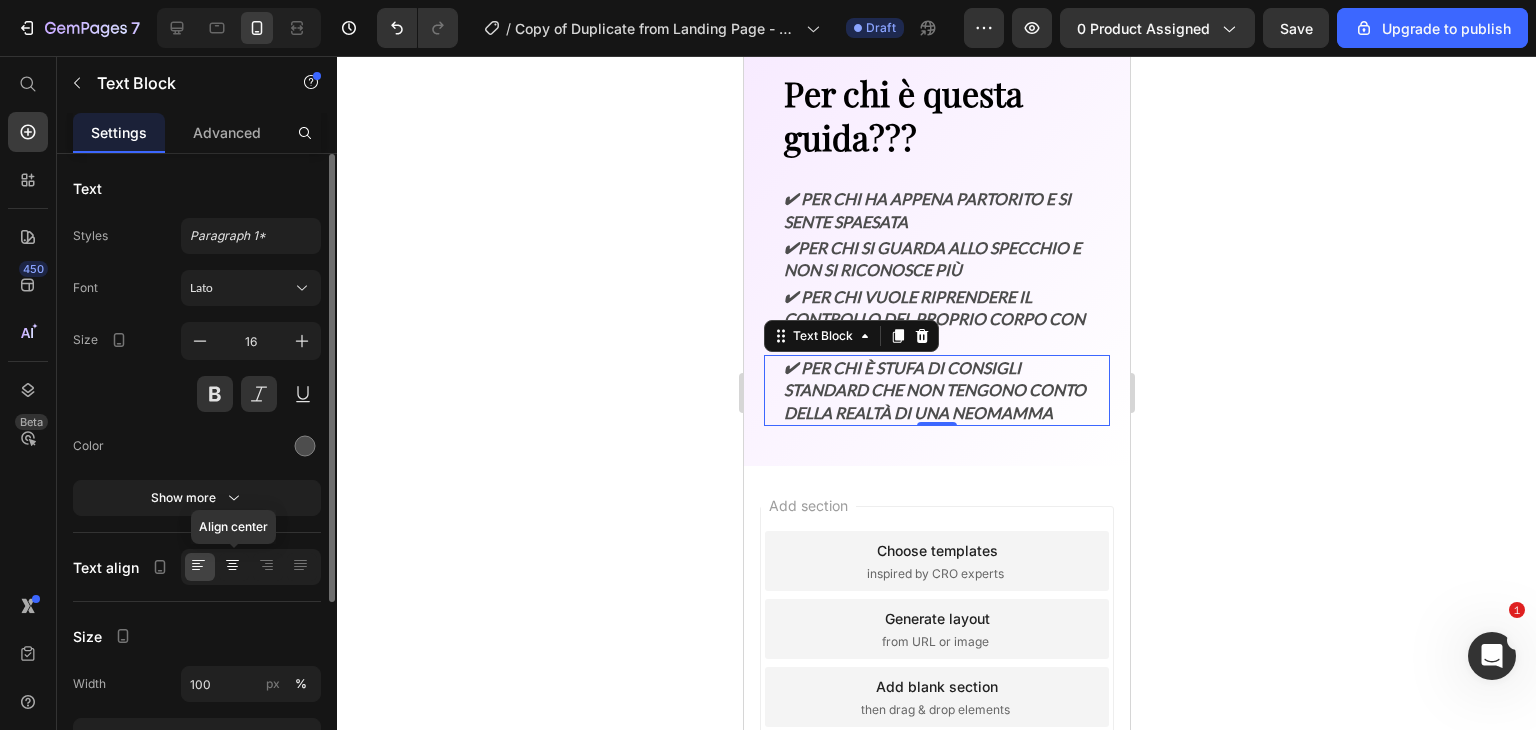 click 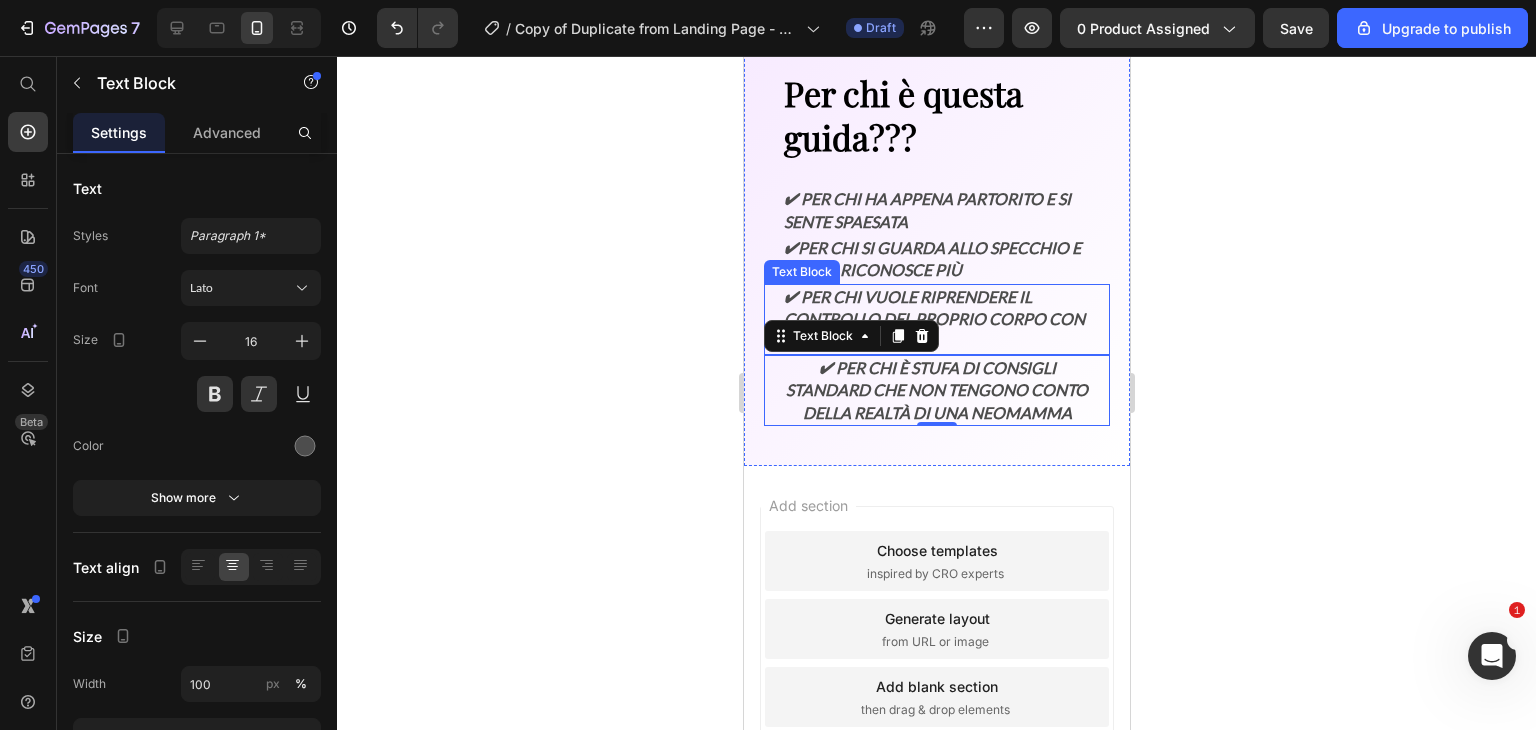 click on "✔ Per chi vuole riprendere il controllo del proprio corpo con dolcezza" at bounding box center [936, 319] 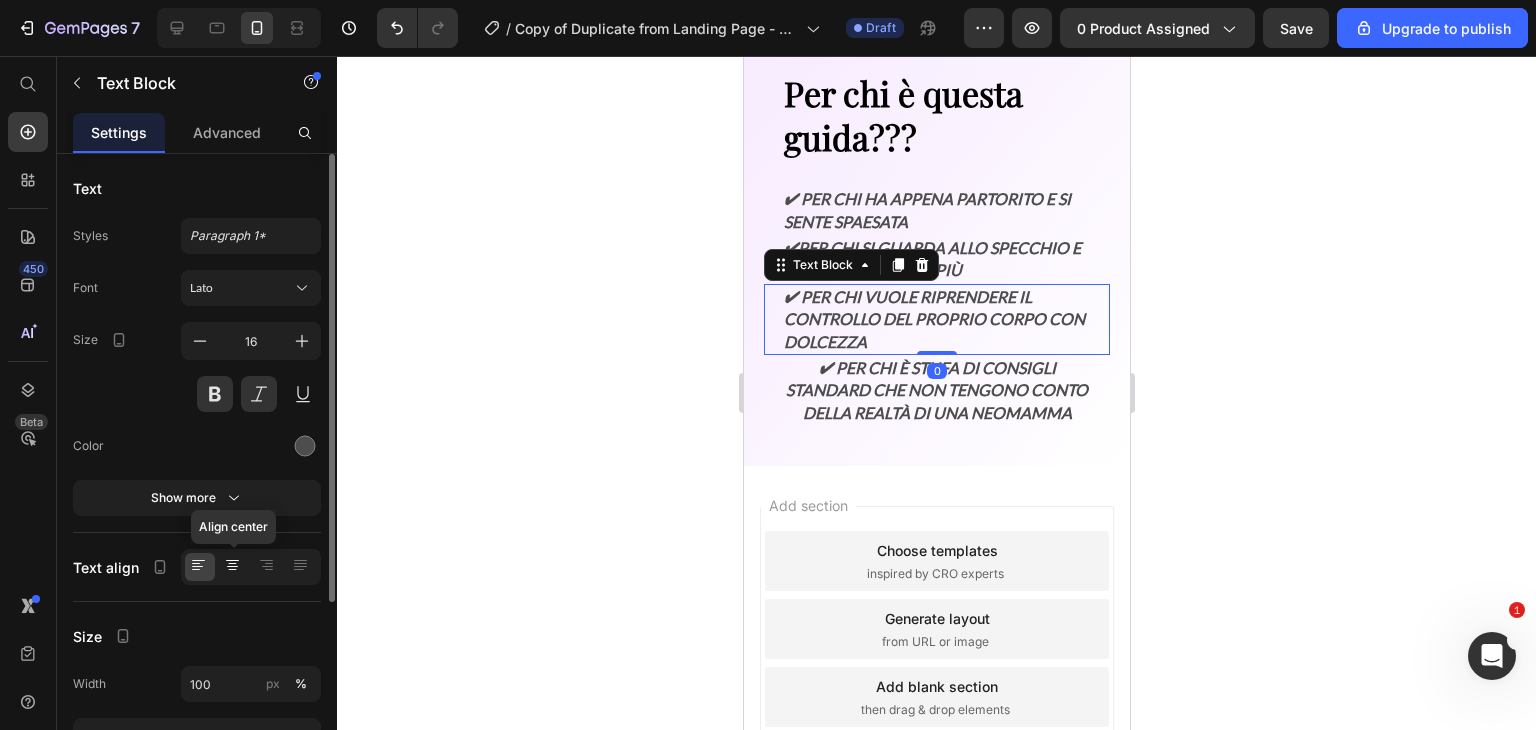 click 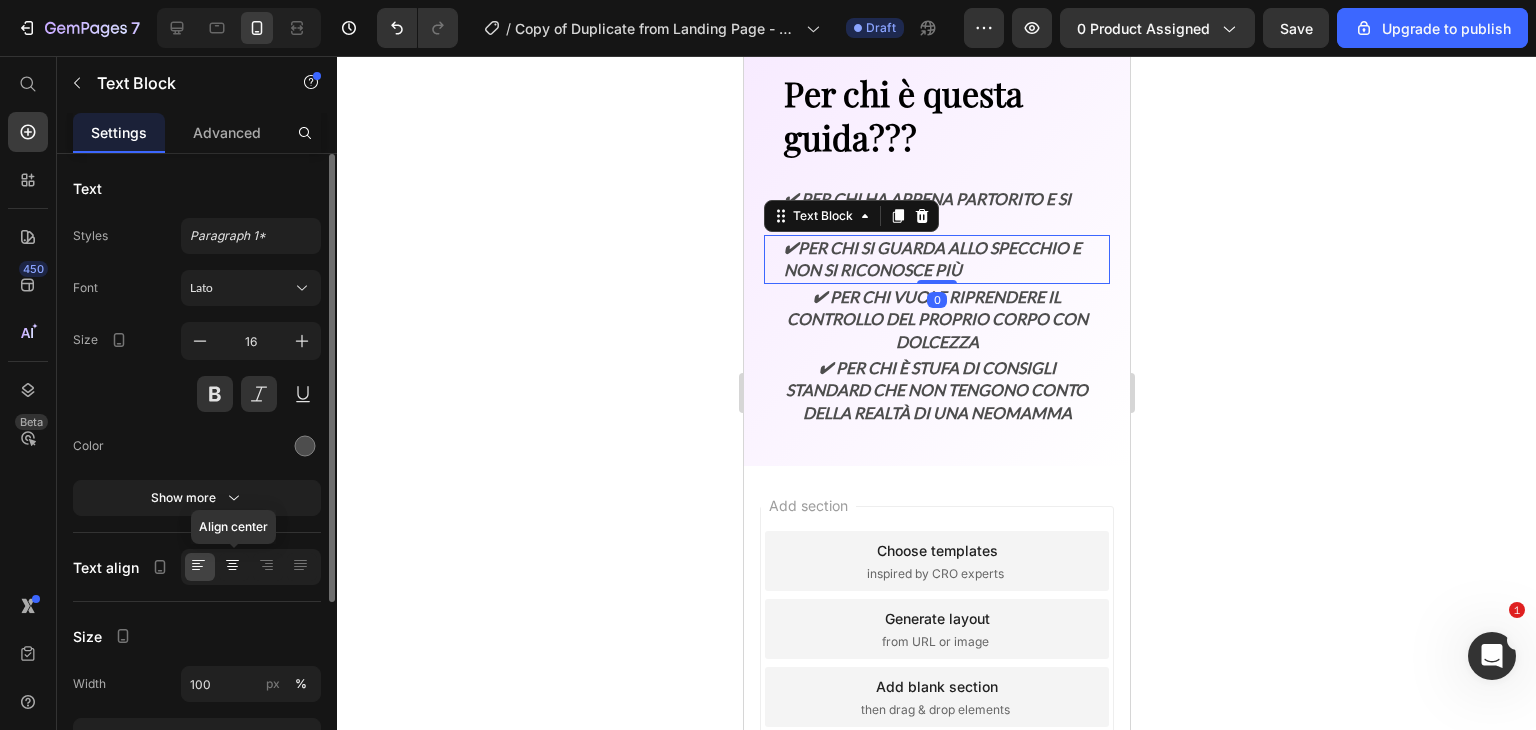 click 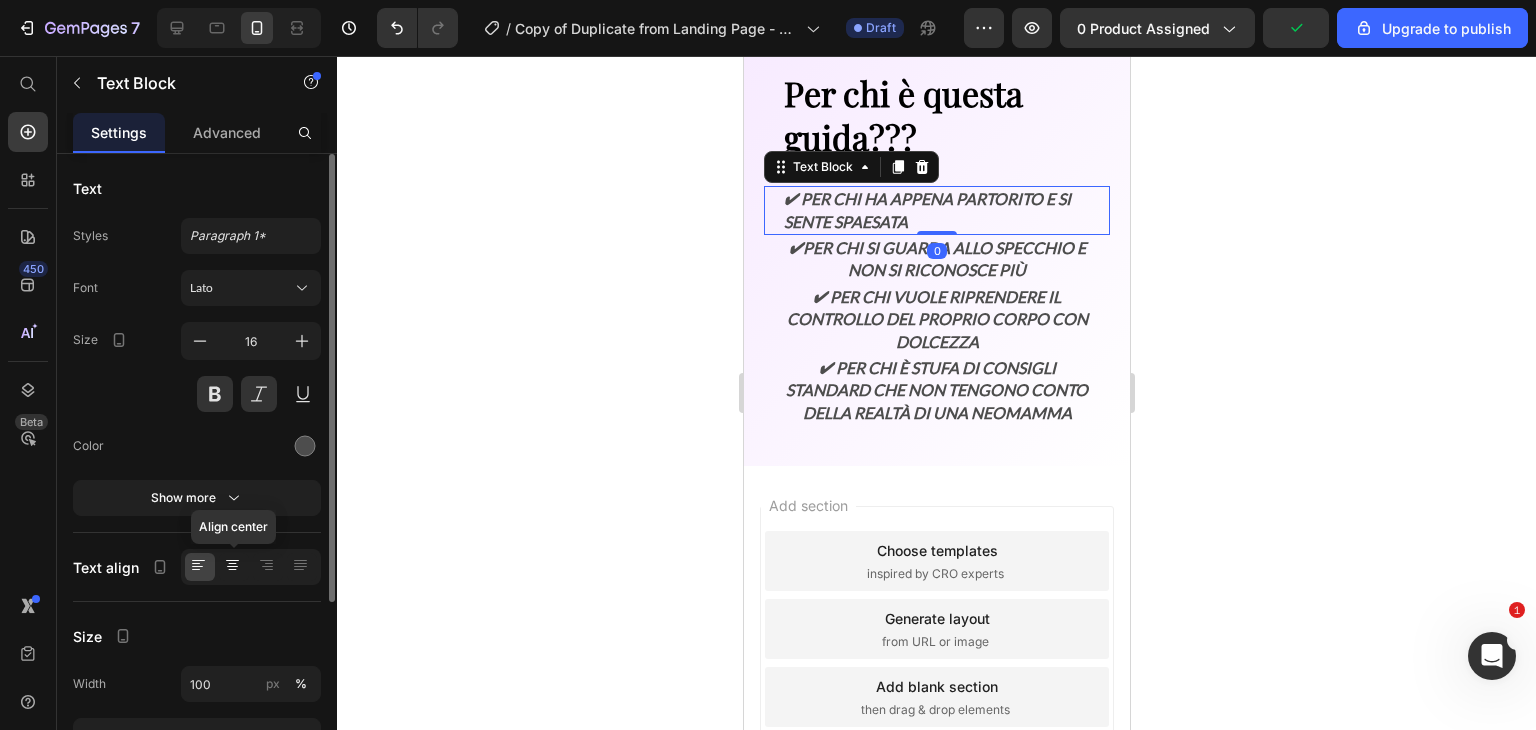 click 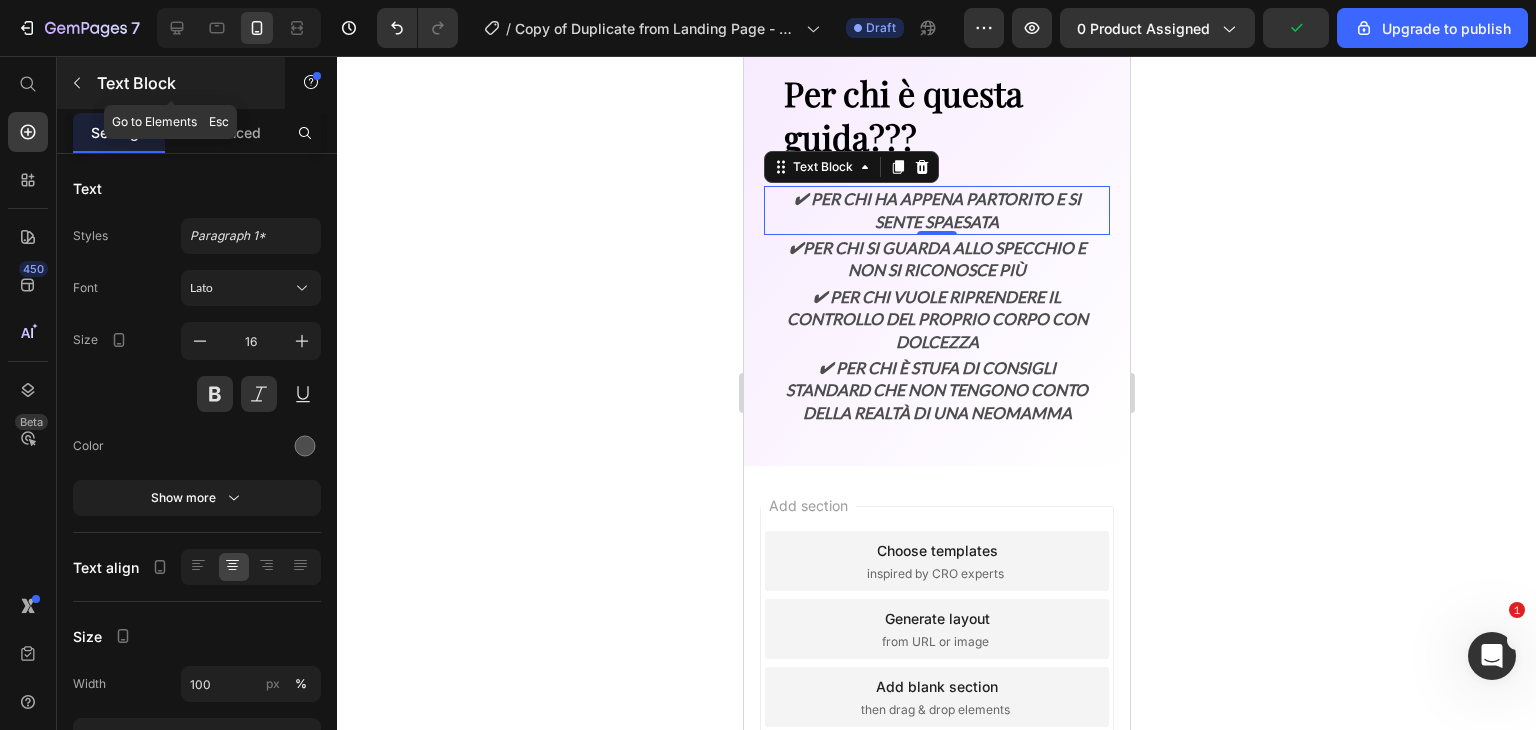 click 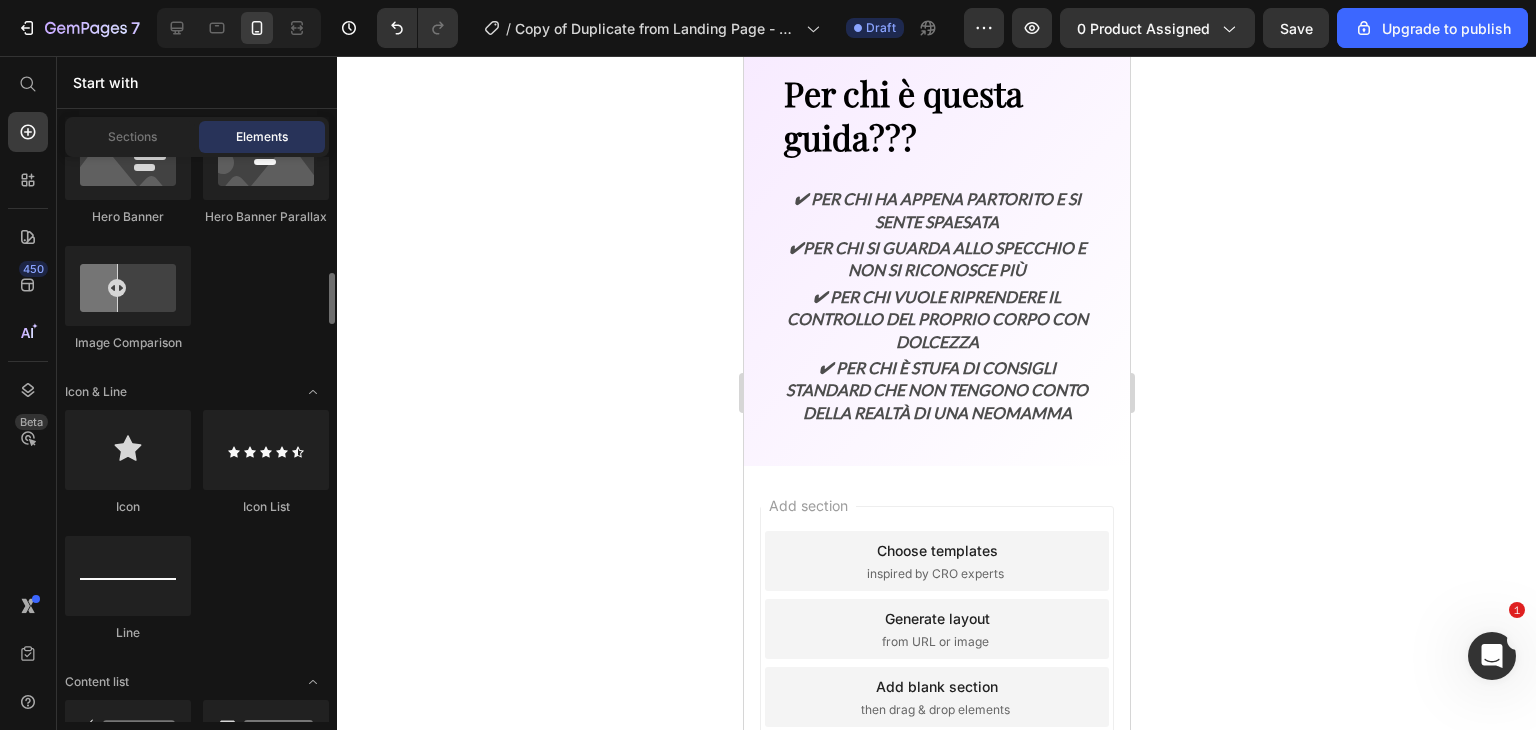 scroll, scrollTop: 1209, scrollLeft: 0, axis: vertical 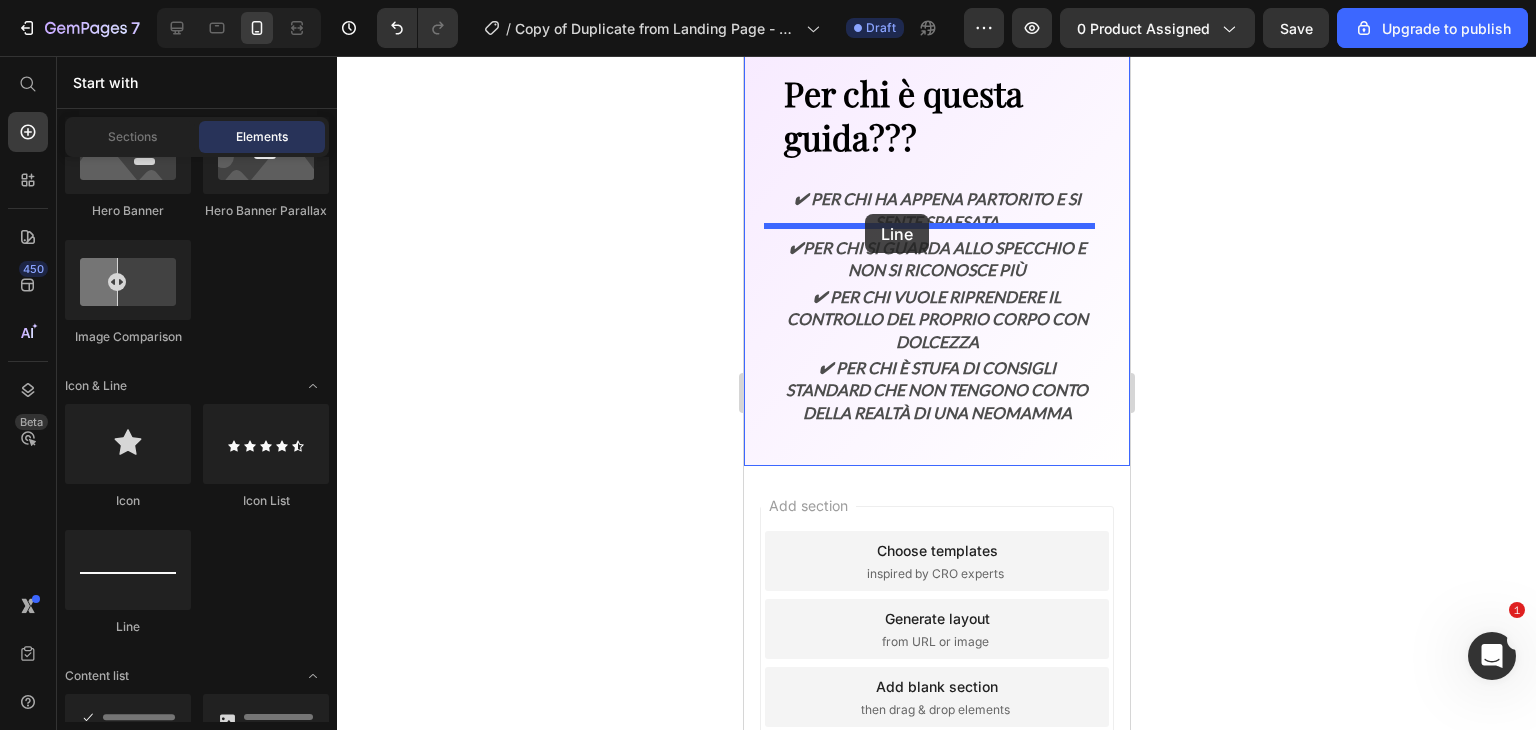 drag, startPoint x: 900, startPoint y: 593, endPoint x: 889, endPoint y: 213, distance: 380.15918 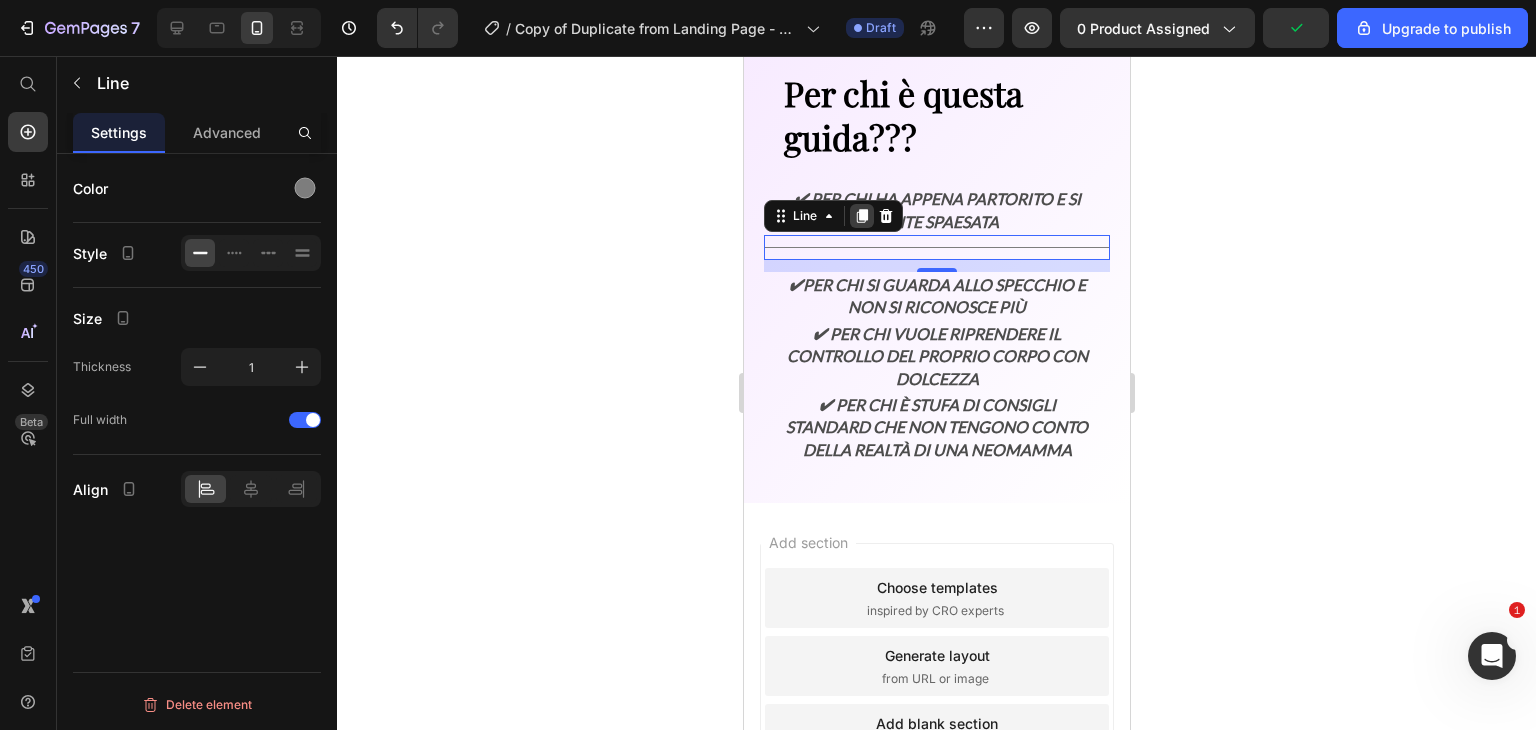 click 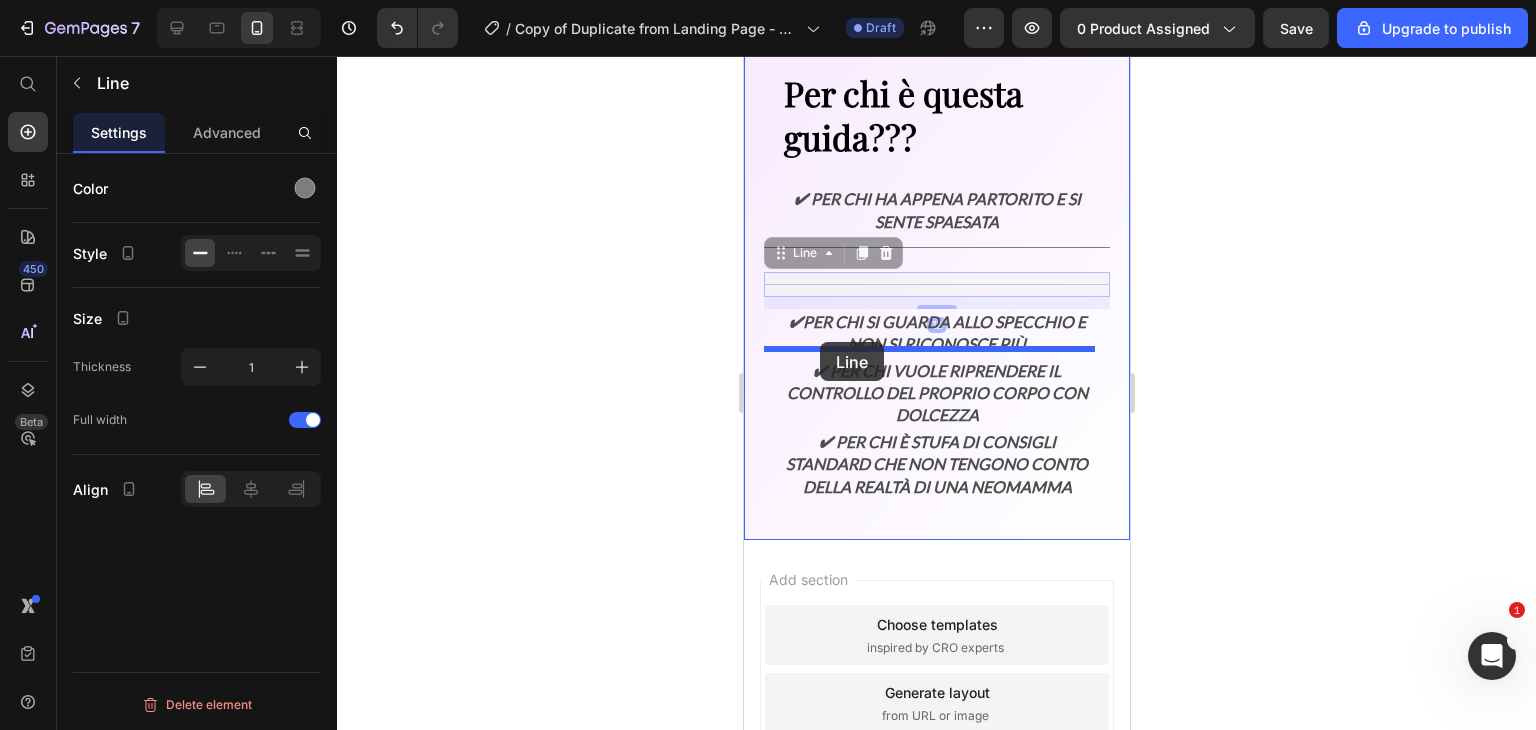 drag, startPoint x: 805, startPoint y: 238, endPoint x: 819, endPoint y: 341, distance: 103.947105 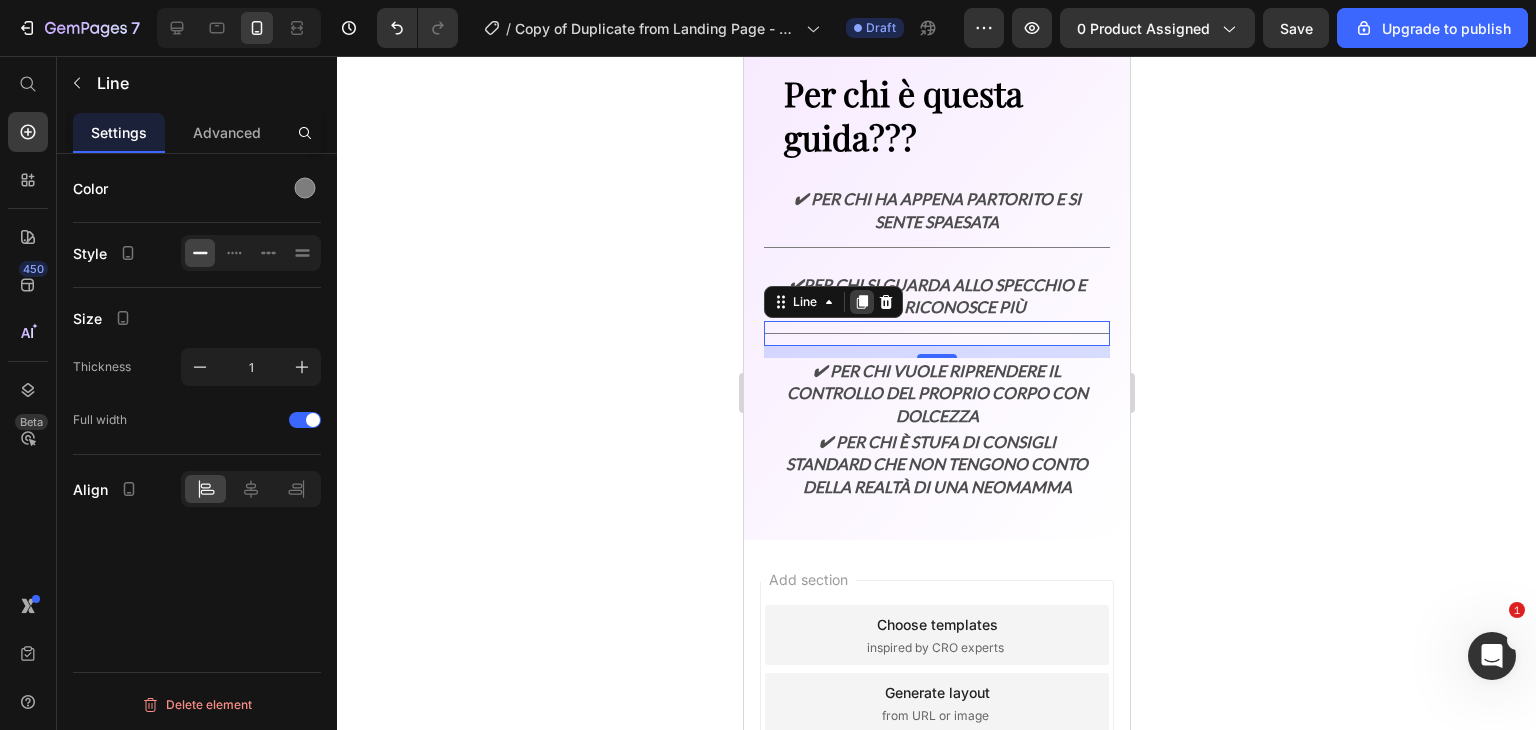 click 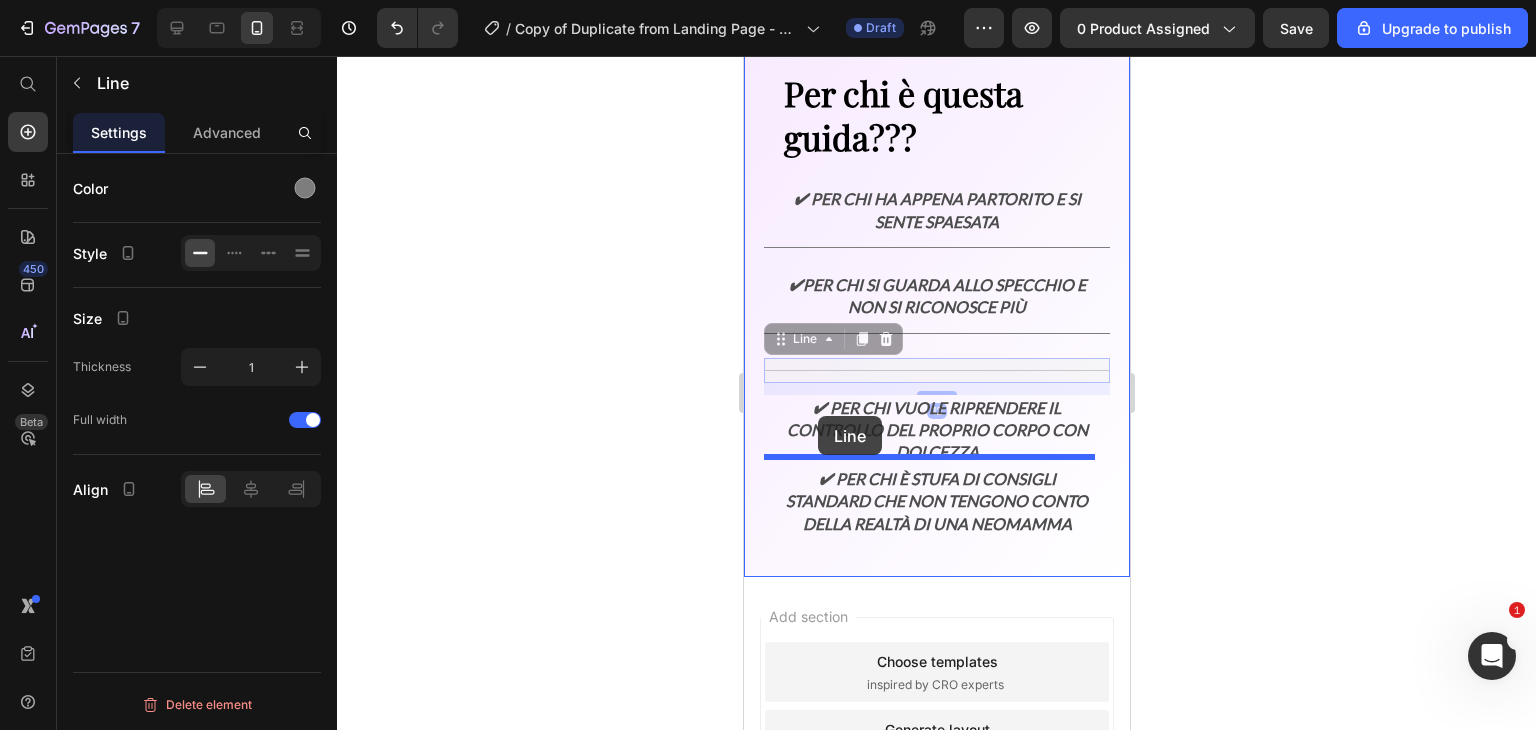 drag, startPoint x: 813, startPoint y: 333, endPoint x: 817, endPoint y: 416, distance: 83.09633 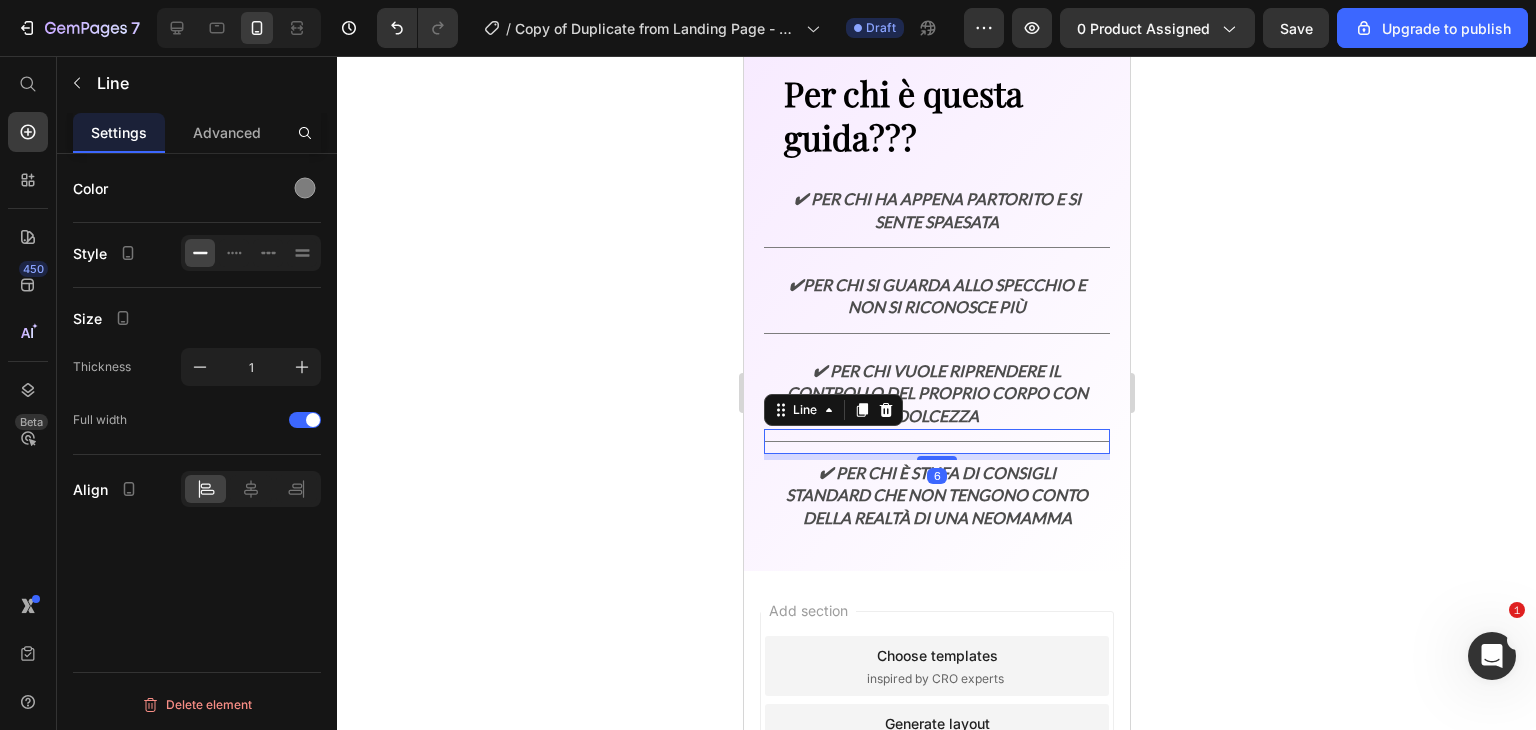 drag, startPoint x: 940, startPoint y: 452, endPoint x: 947, endPoint y: 419, distance: 33.734257 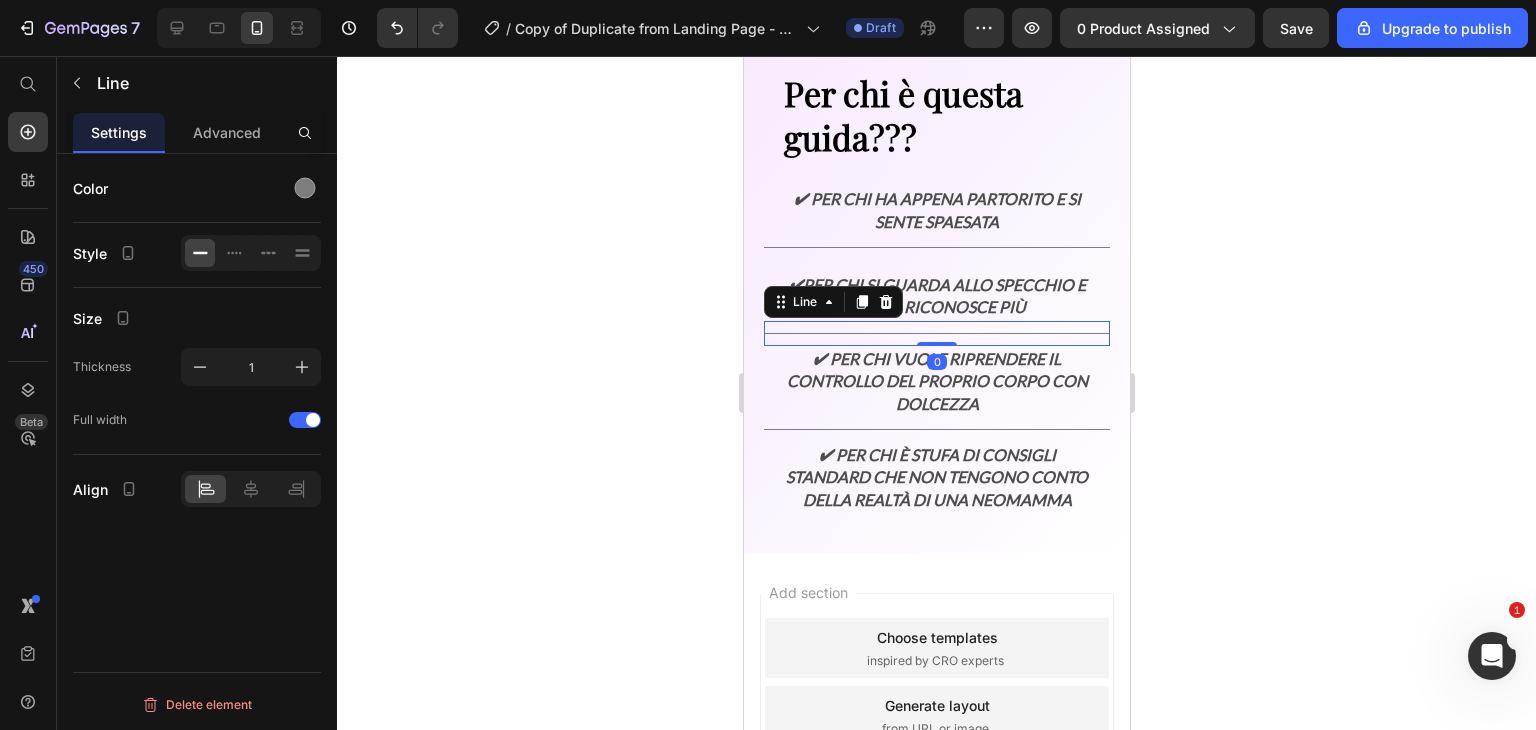 drag, startPoint x: 923, startPoint y: 344, endPoint x: 941, endPoint y: 294, distance: 53.14132 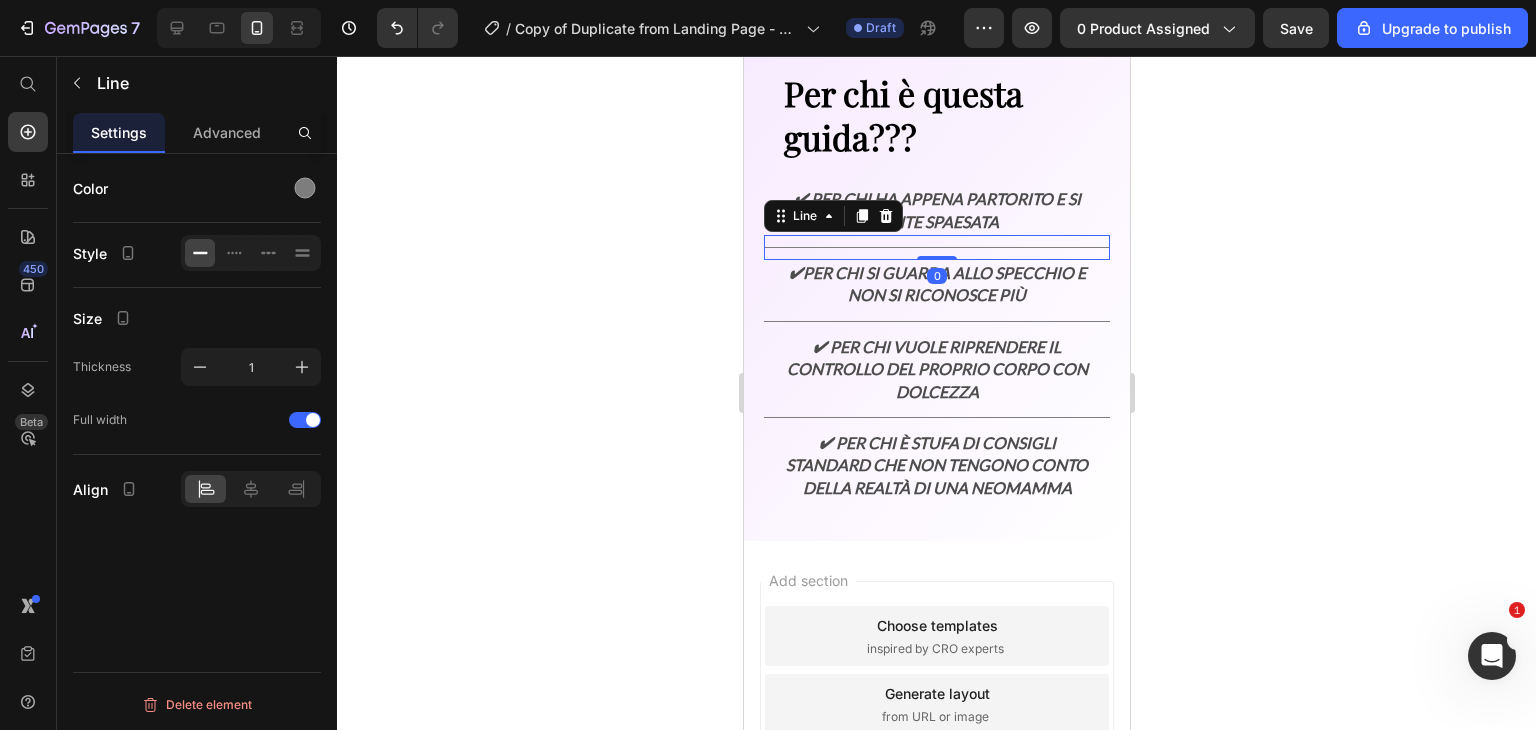 drag, startPoint x: 944, startPoint y: 259, endPoint x: 962, endPoint y: 206, distance: 55.97321 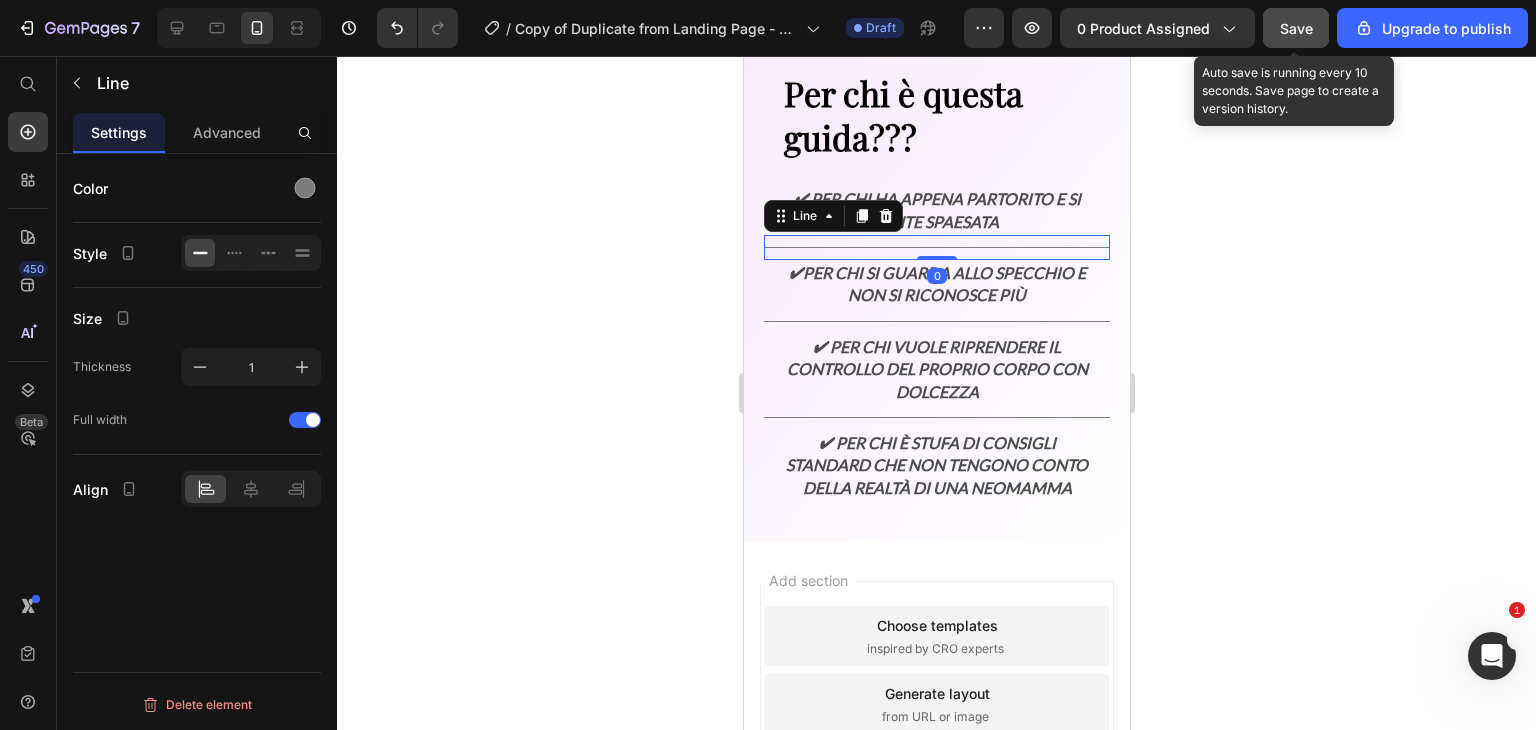 click on "Save" at bounding box center (1296, 28) 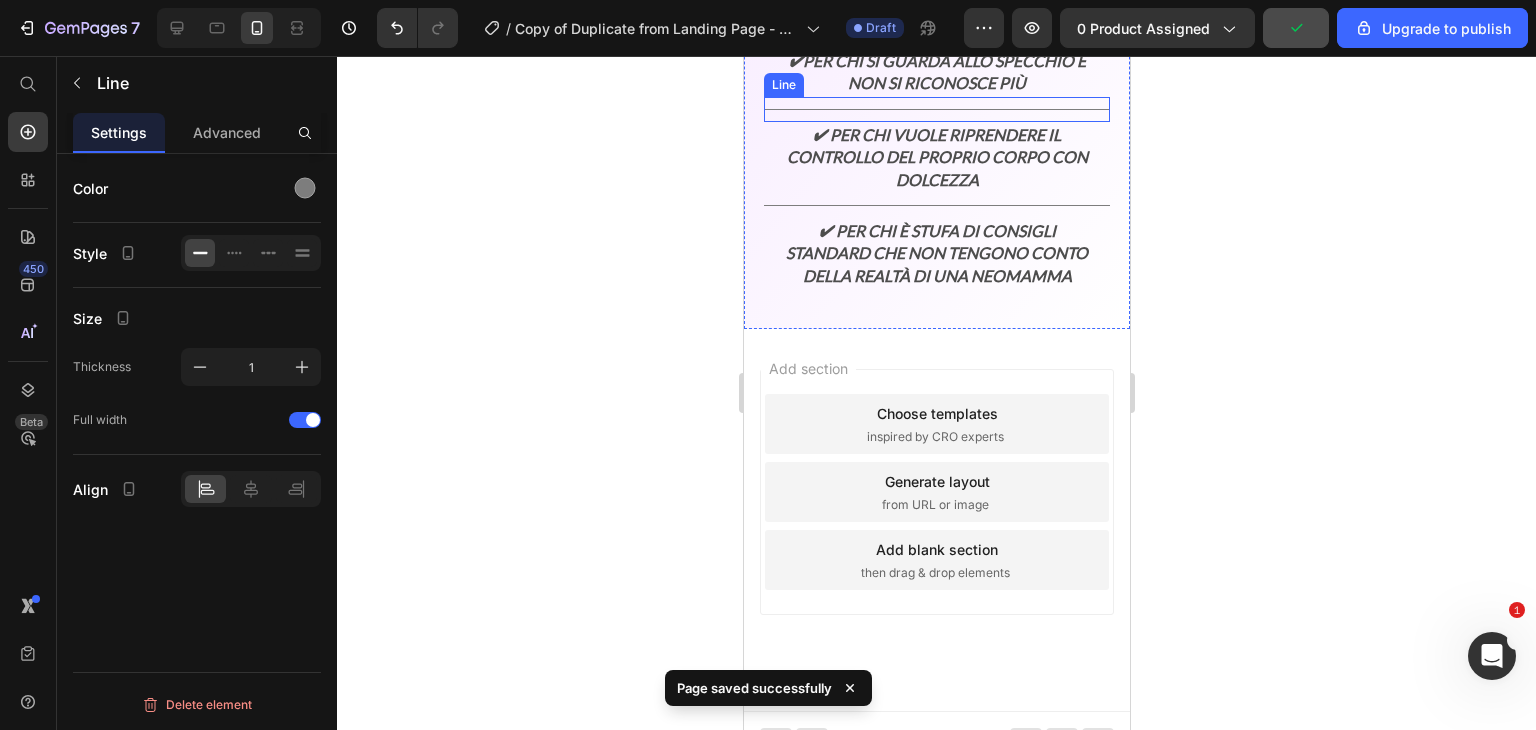 scroll, scrollTop: 3369, scrollLeft: 0, axis: vertical 